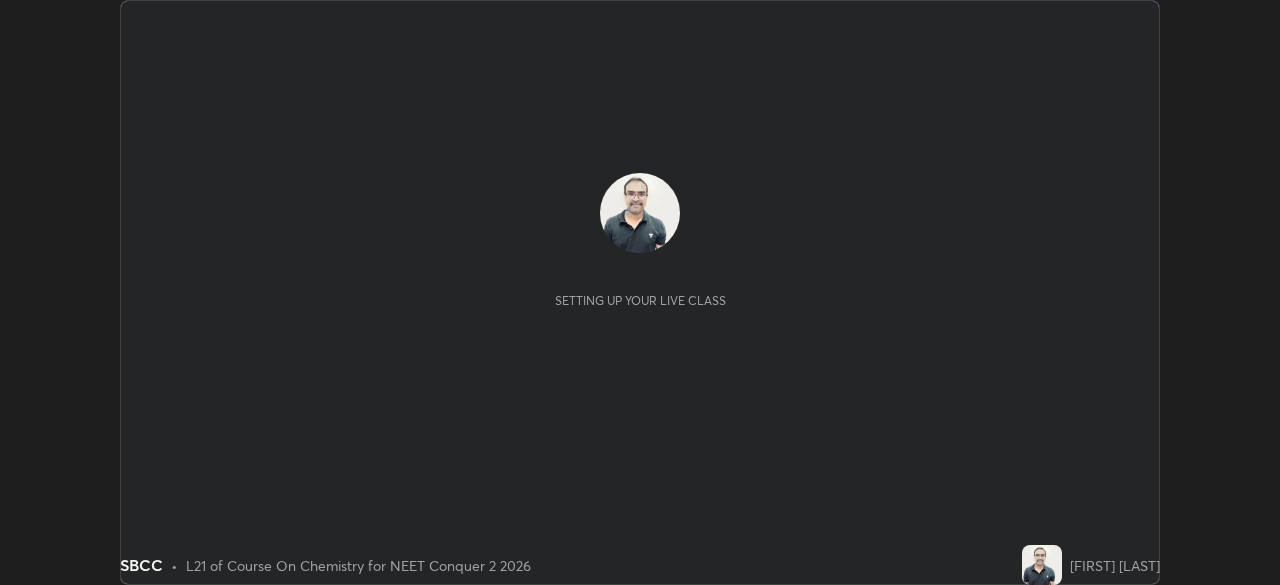 scroll, scrollTop: 0, scrollLeft: 0, axis: both 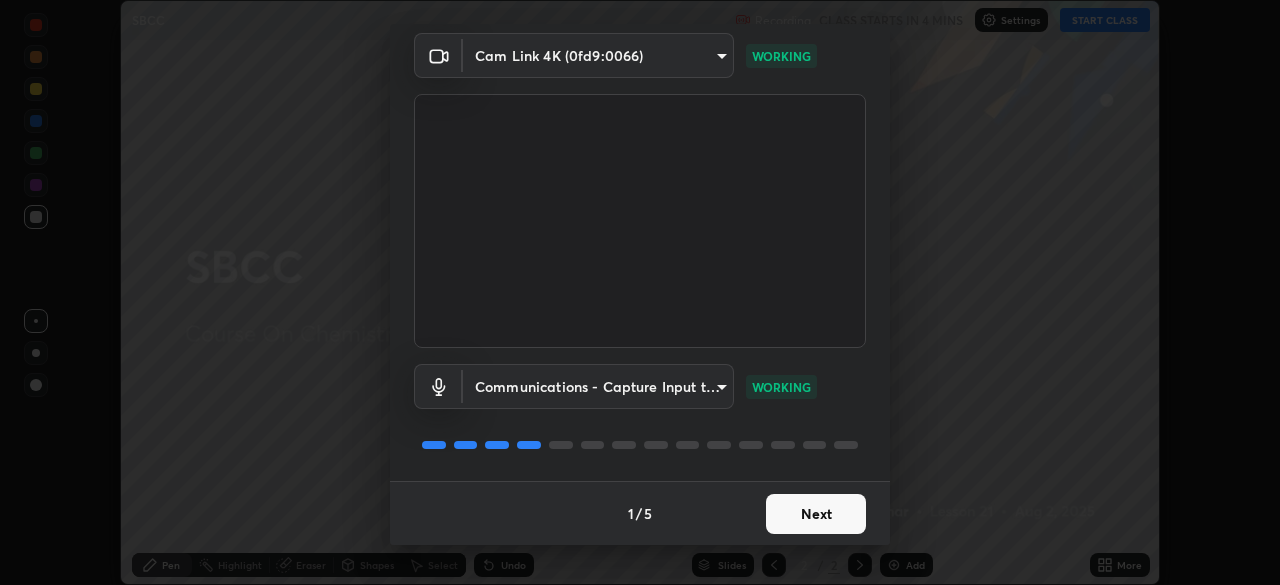 click on "Next" at bounding box center [816, 514] 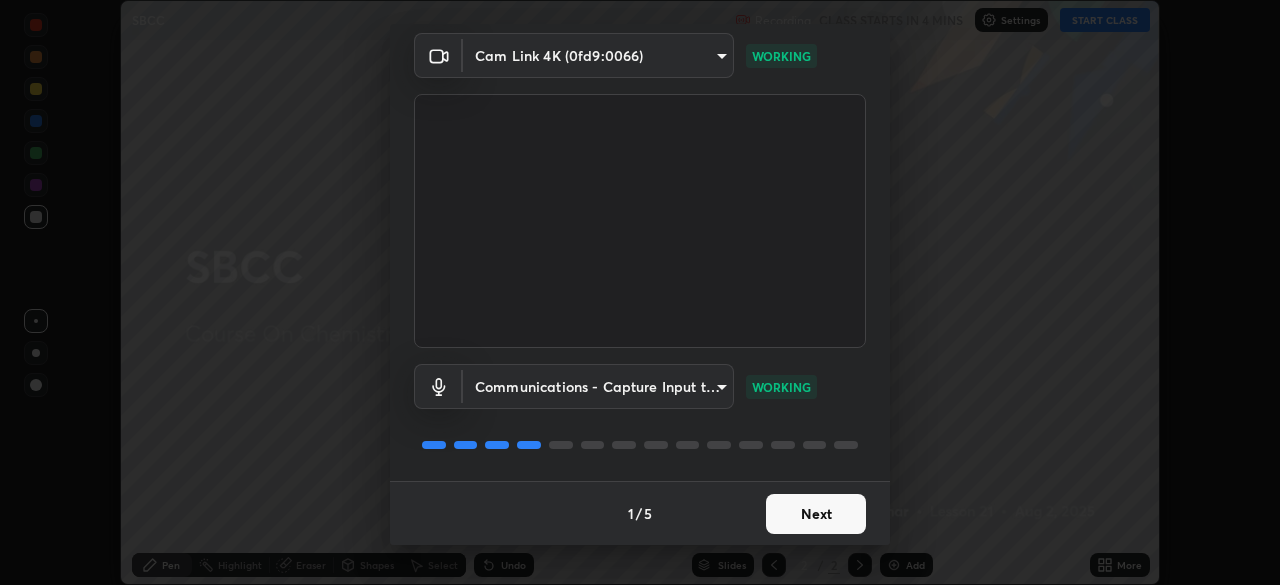scroll, scrollTop: 0, scrollLeft: 0, axis: both 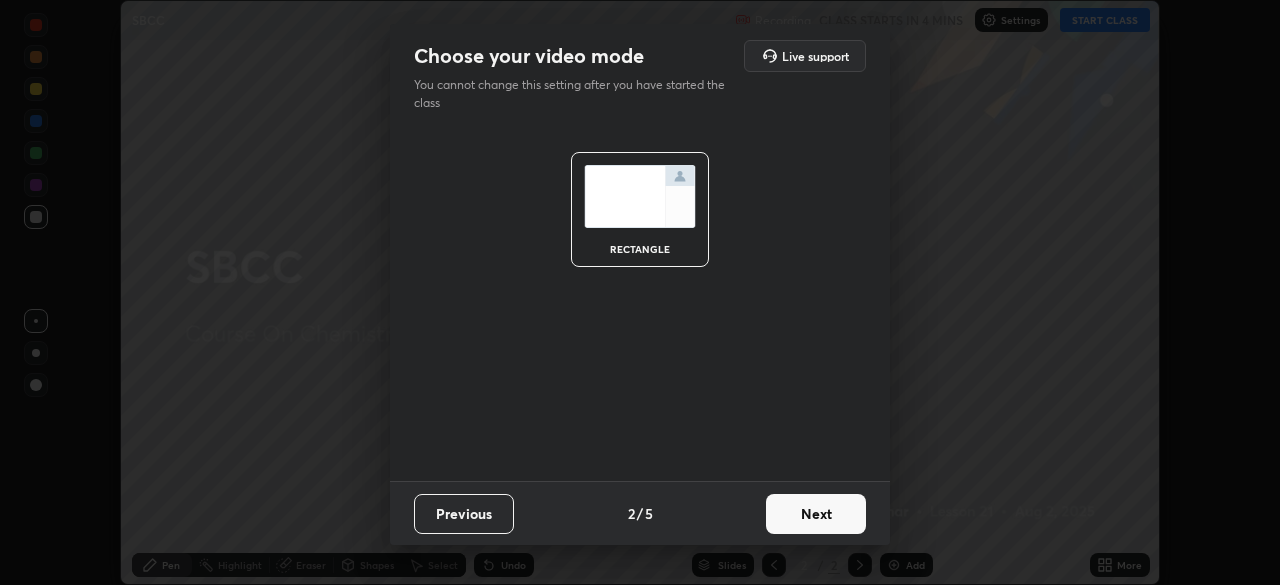 click on "Next" at bounding box center (816, 514) 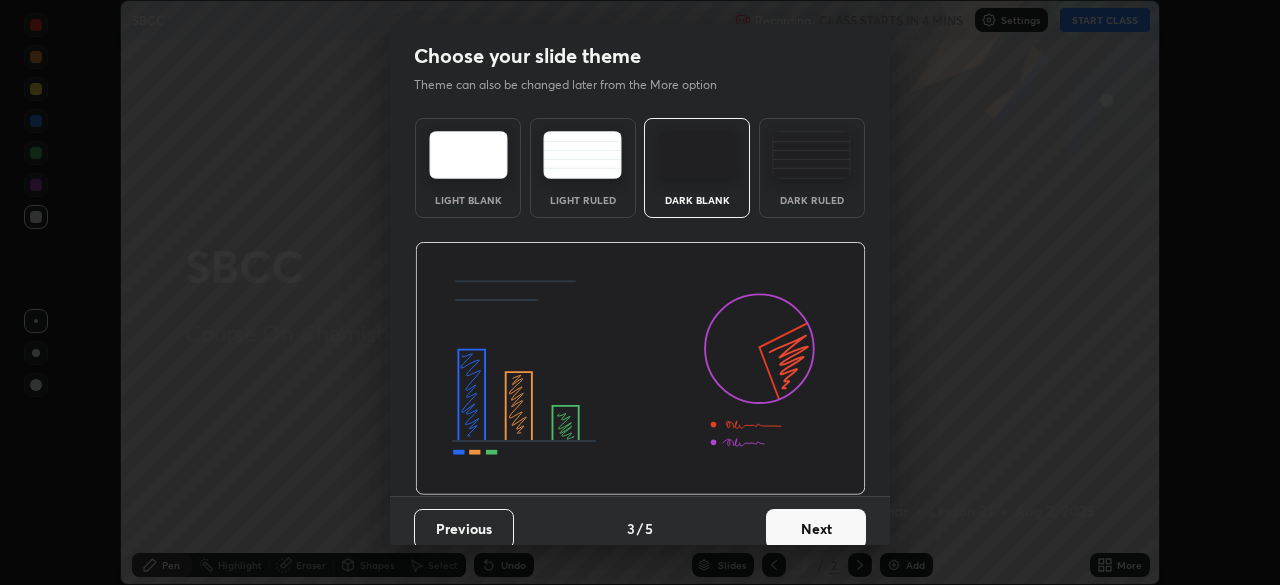 click on "Next" at bounding box center (816, 529) 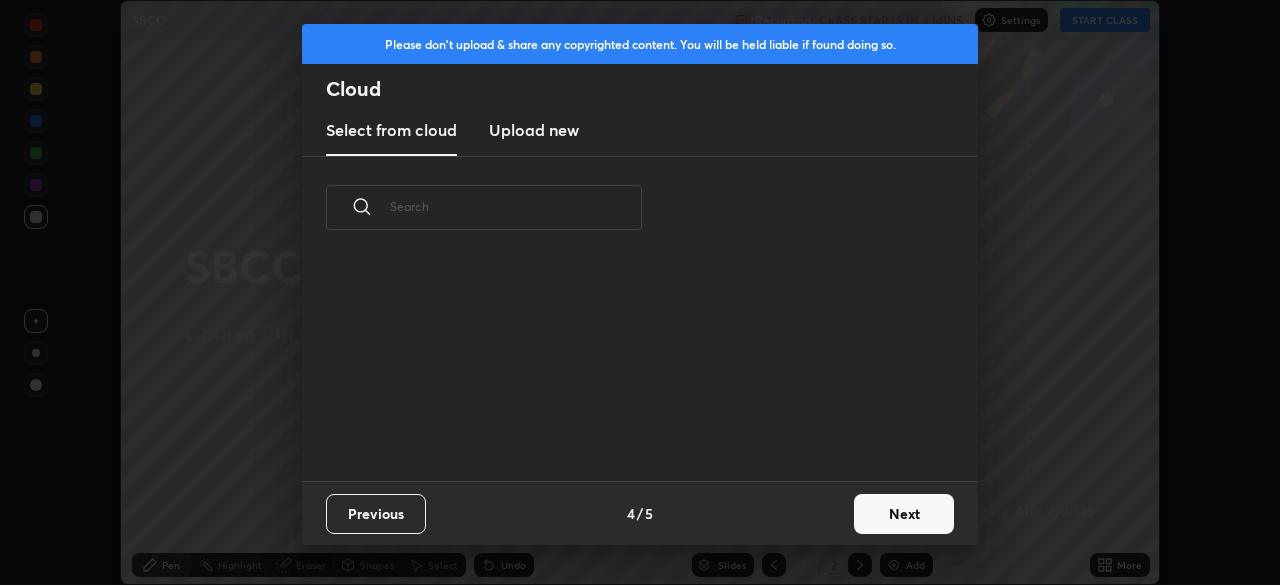 click on "Please don't upload & share any copyrighted content. You will be held liable if found doing so. Cloud Select from cloud Upload new ​ Previous 4 / 5 Next" at bounding box center [640, 292] 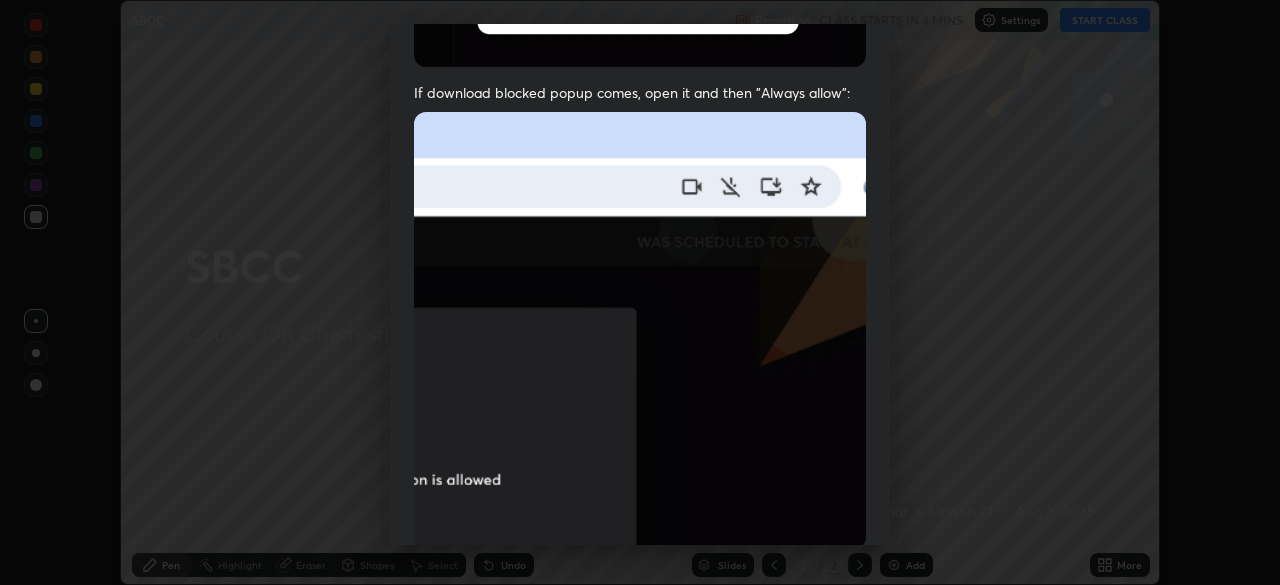 scroll, scrollTop: 384, scrollLeft: 0, axis: vertical 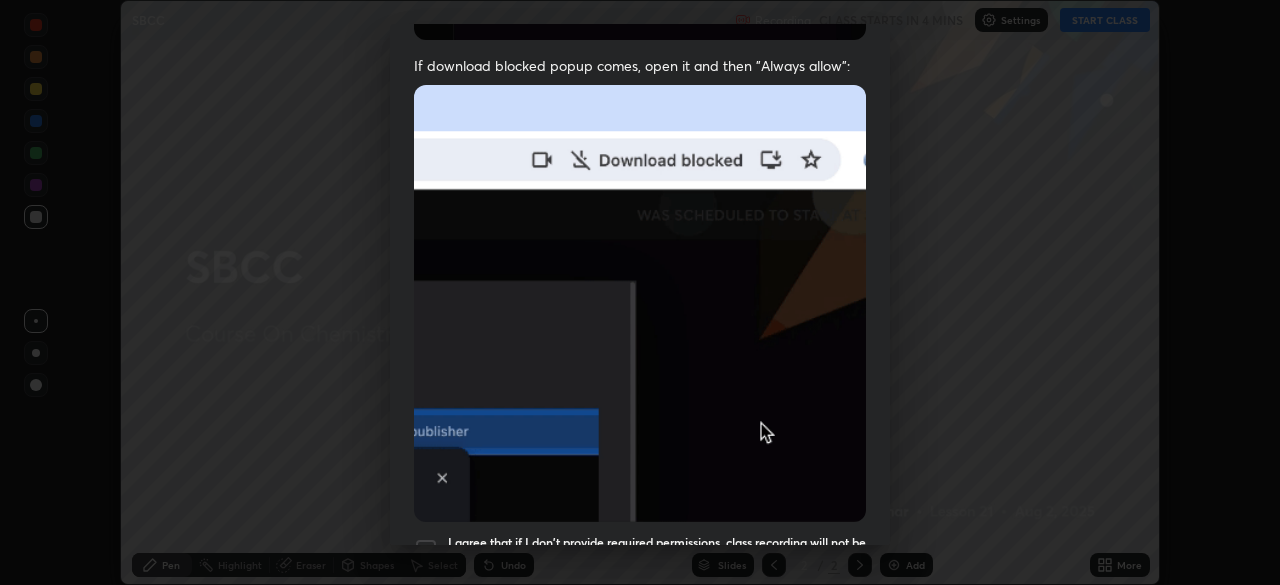 click at bounding box center [426, 550] 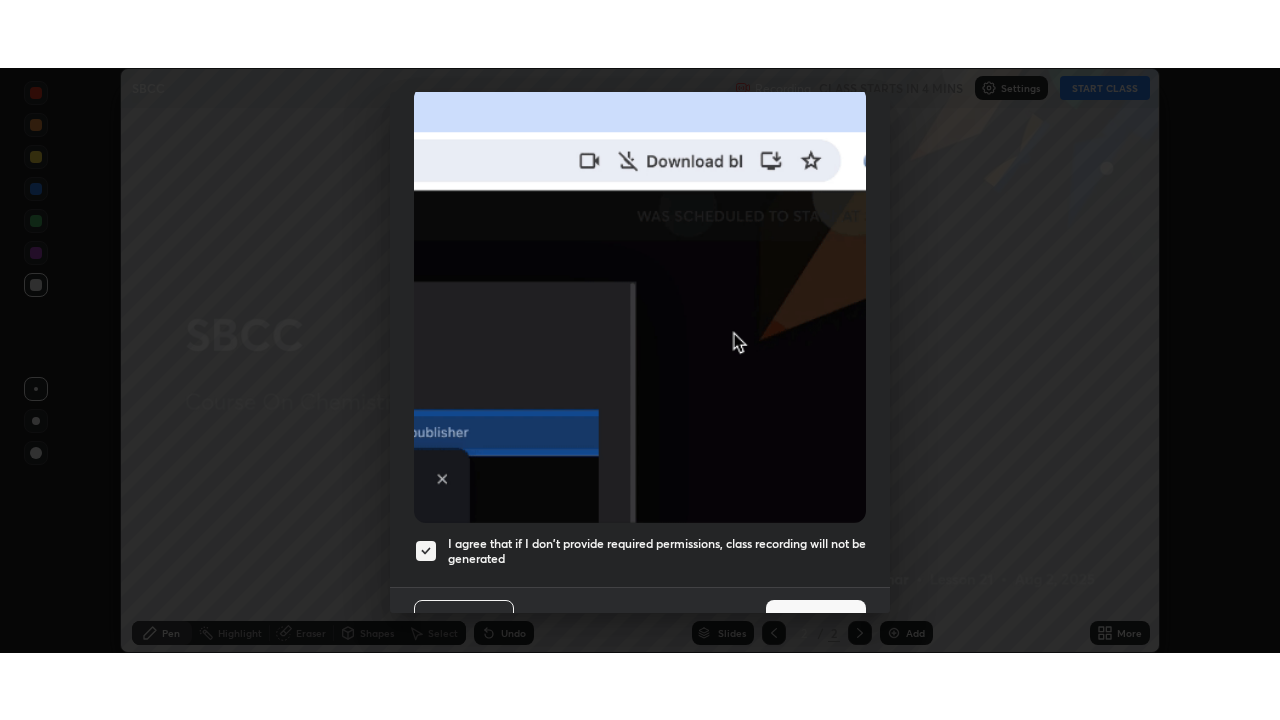 scroll, scrollTop: 464, scrollLeft: 0, axis: vertical 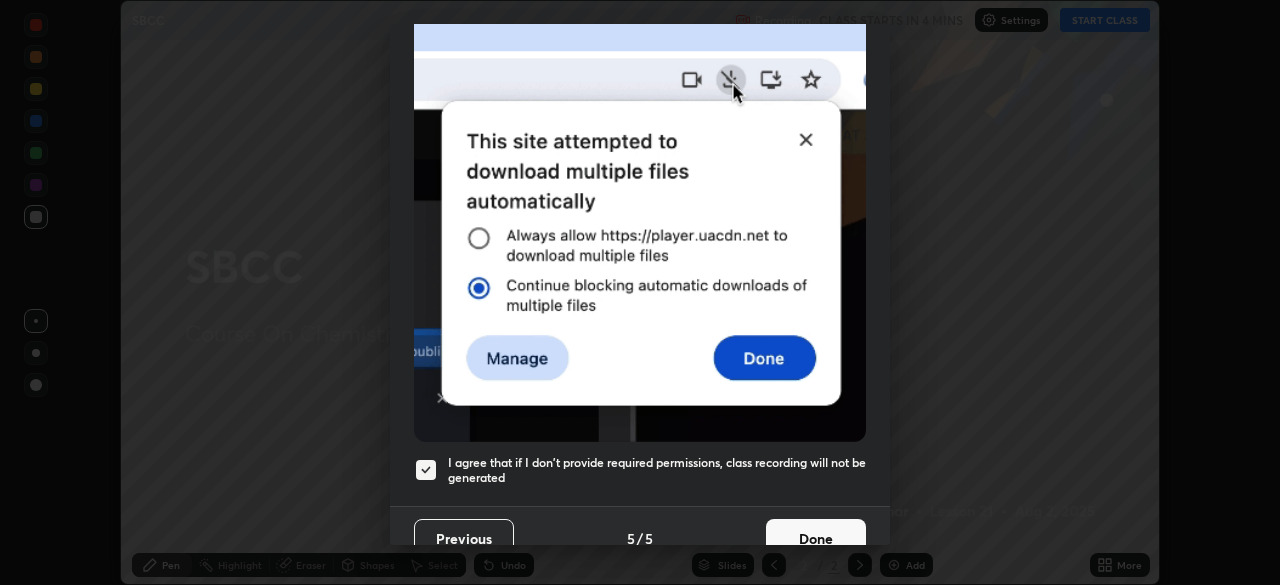 click on "Done" at bounding box center [816, 539] 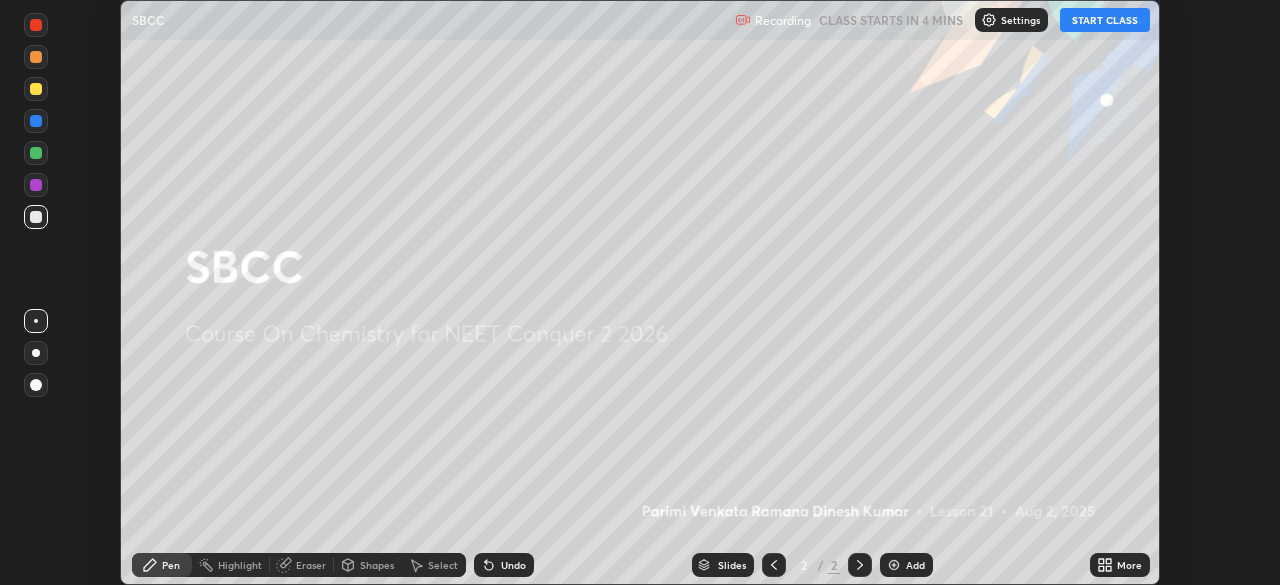 click on "START CLASS" at bounding box center [1105, 20] 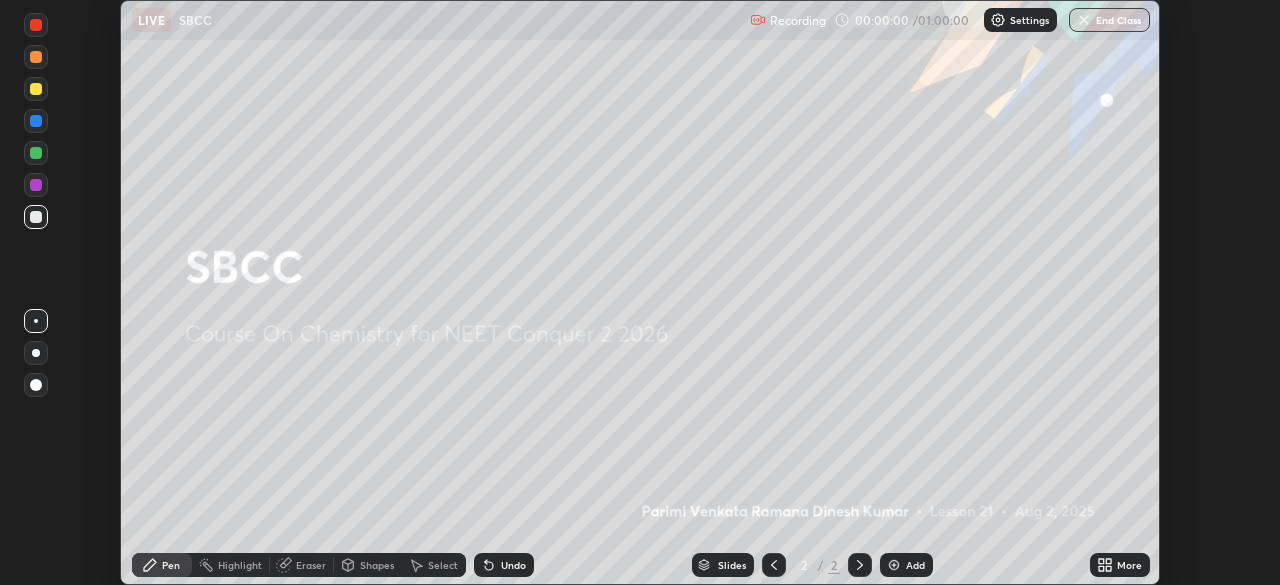 click 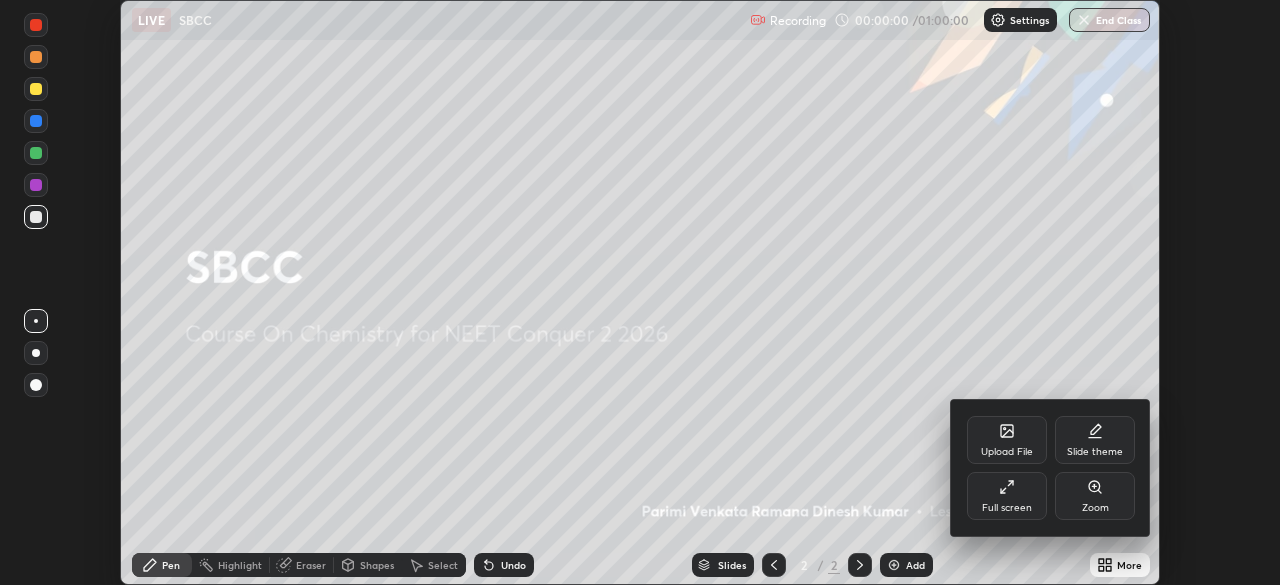 click on "Full screen" at bounding box center [1007, 496] 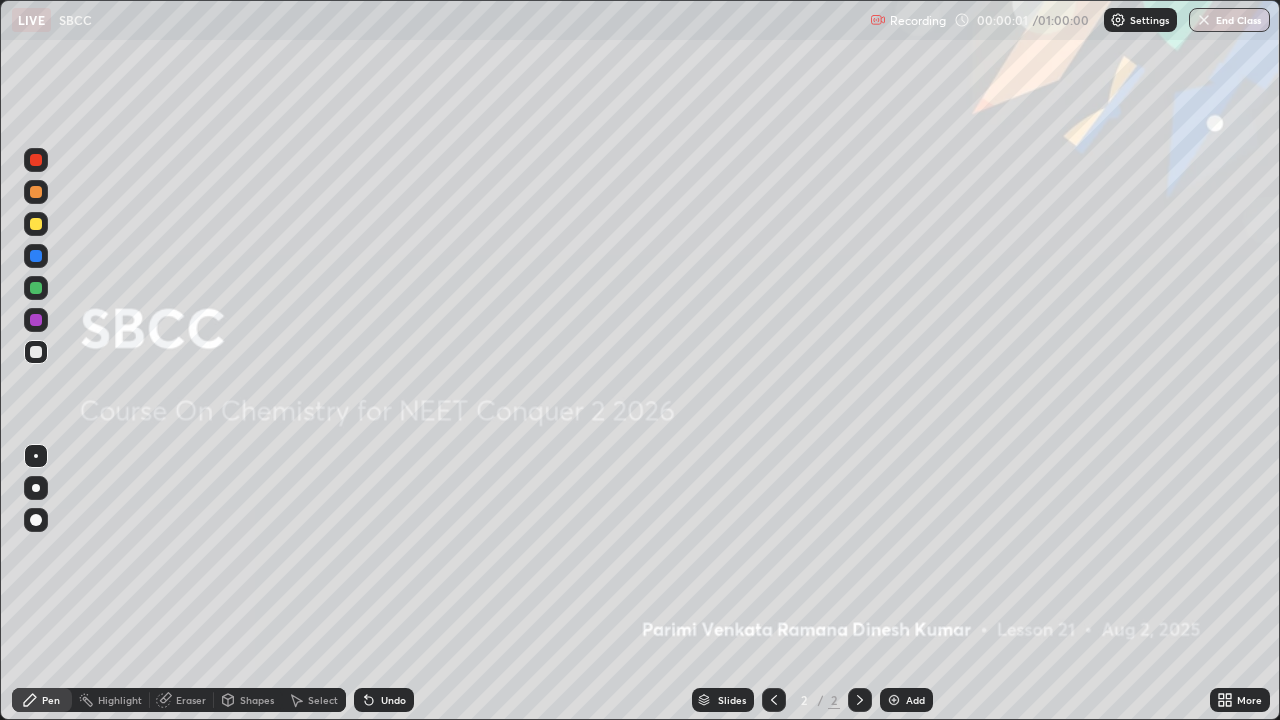 scroll, scrollTop: 99280, scrollLeft: 98720, axis: both 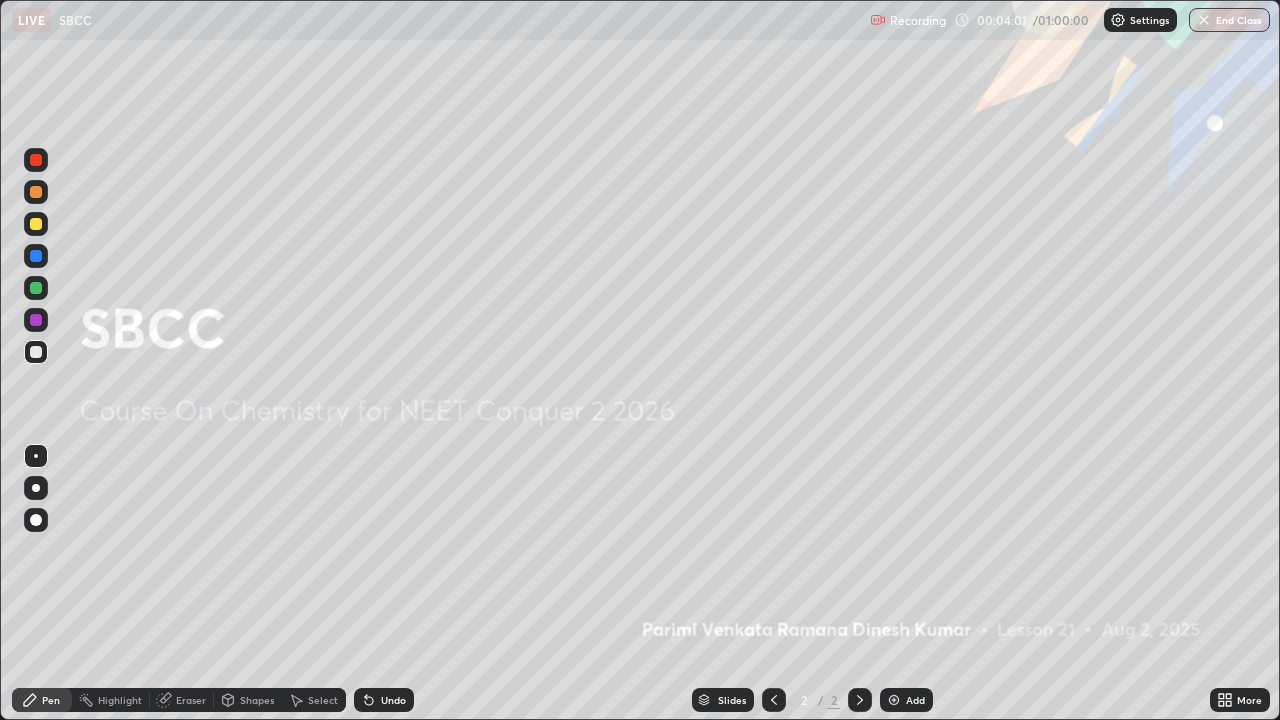 click 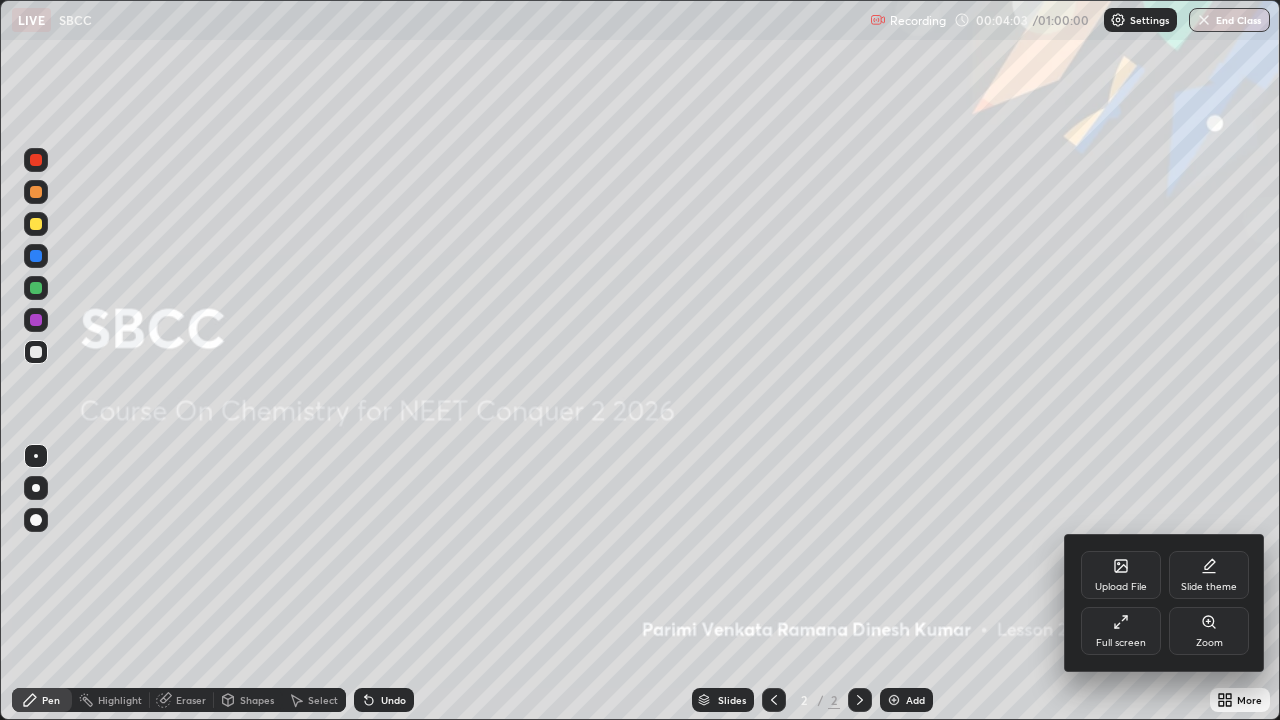 click on "Full screen" at bounding box center [1121, 643] 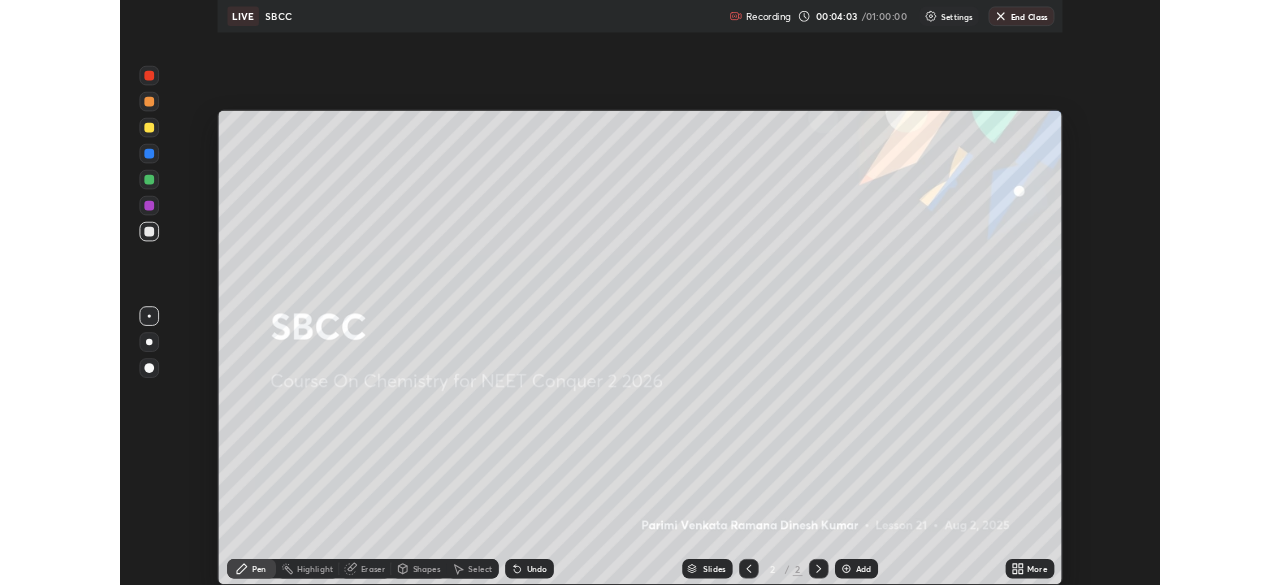 scroll, scrollTop: 585, scrollLeft: 1280, axis: both 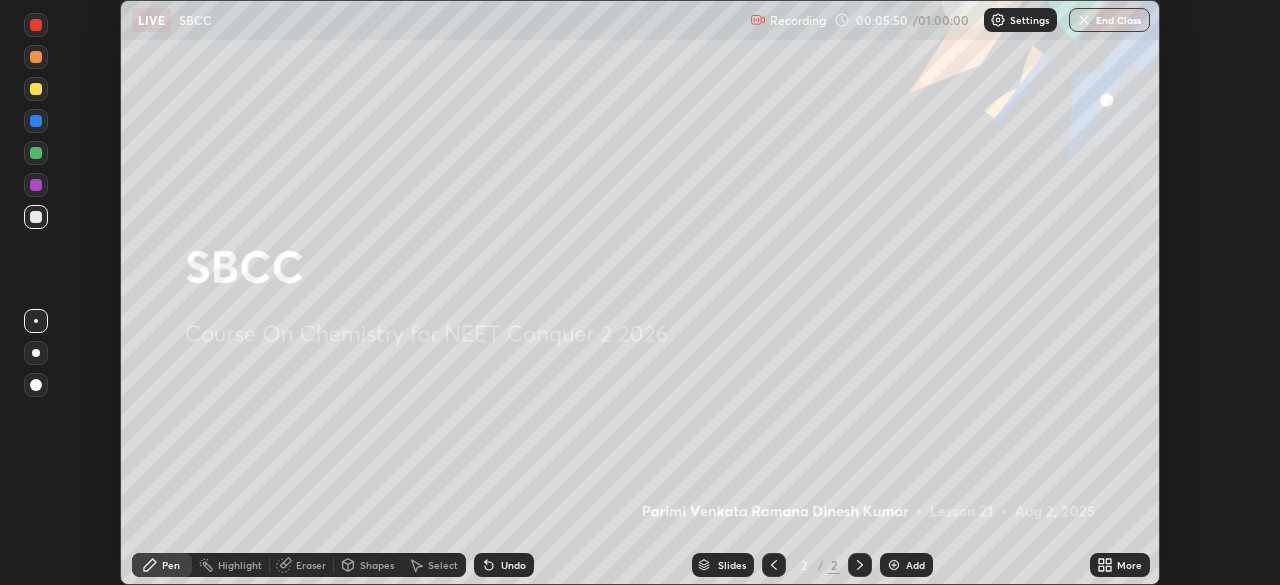 click 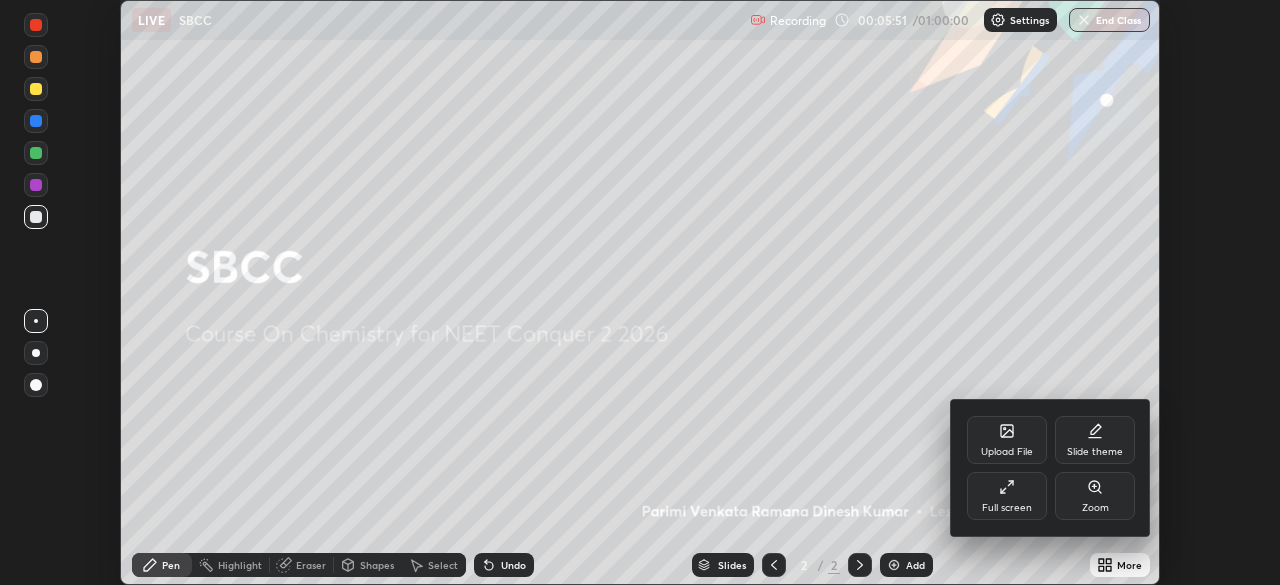 click on "Full screen" at bounding box center [1007, 496] 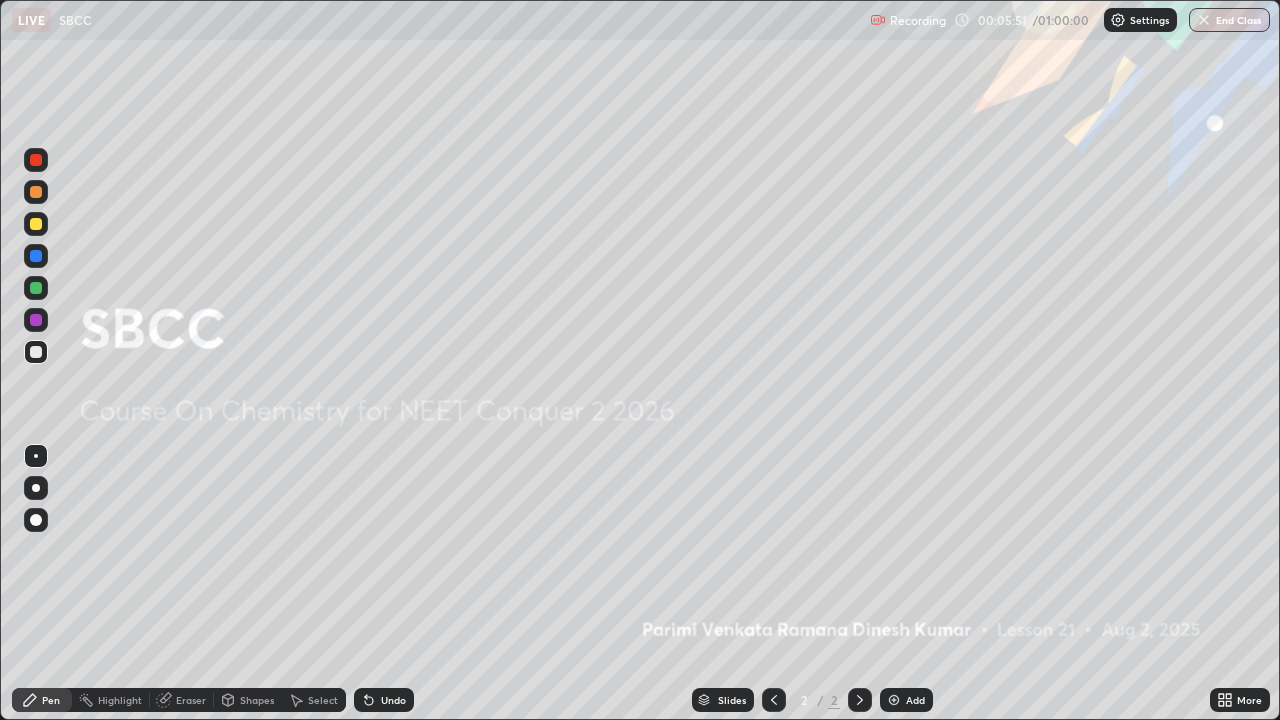 scroll, scrollTop: 99280, scrollLeft: 98720, axis: both 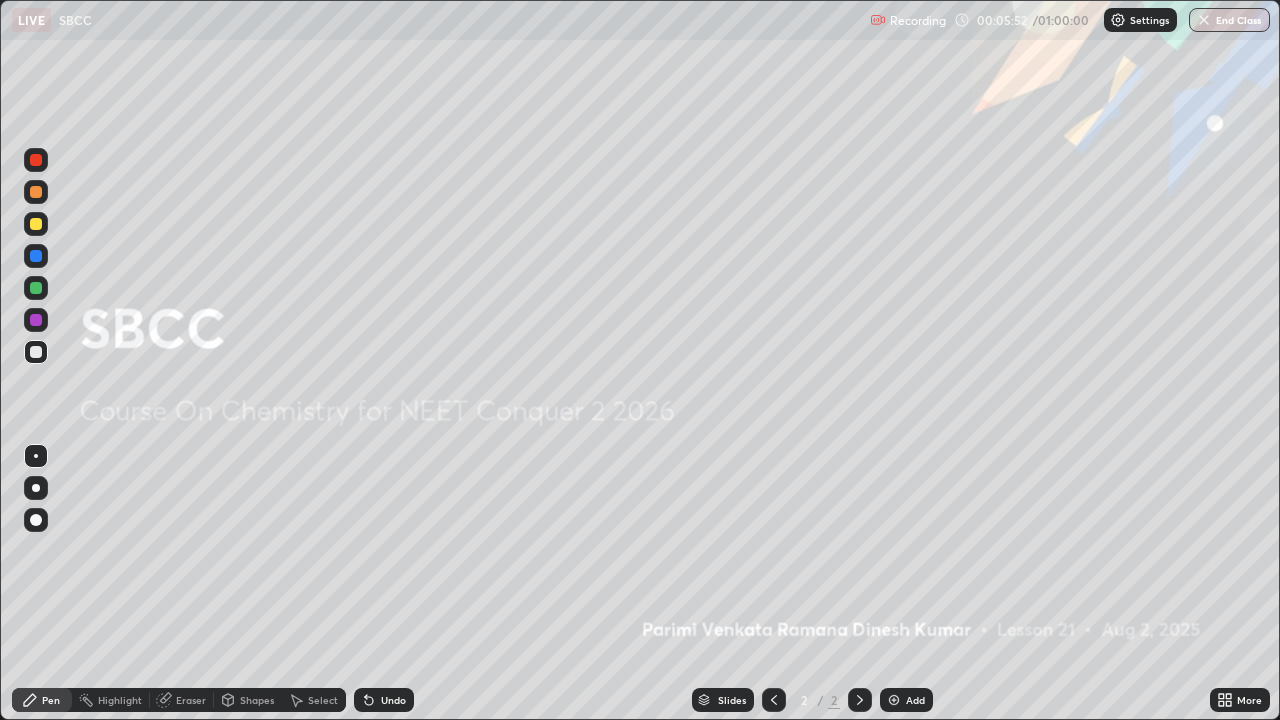 click on "Add" at bounding box center [915, 700] 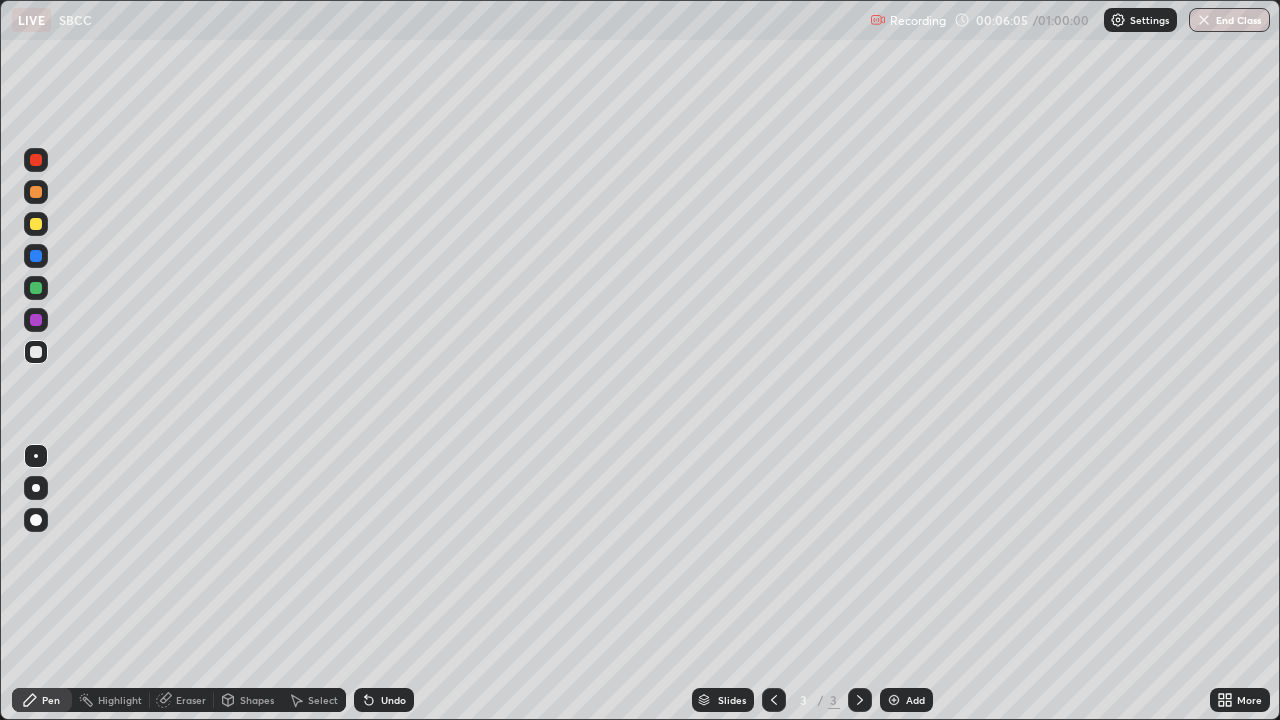 click at bounding box center [36, 224] 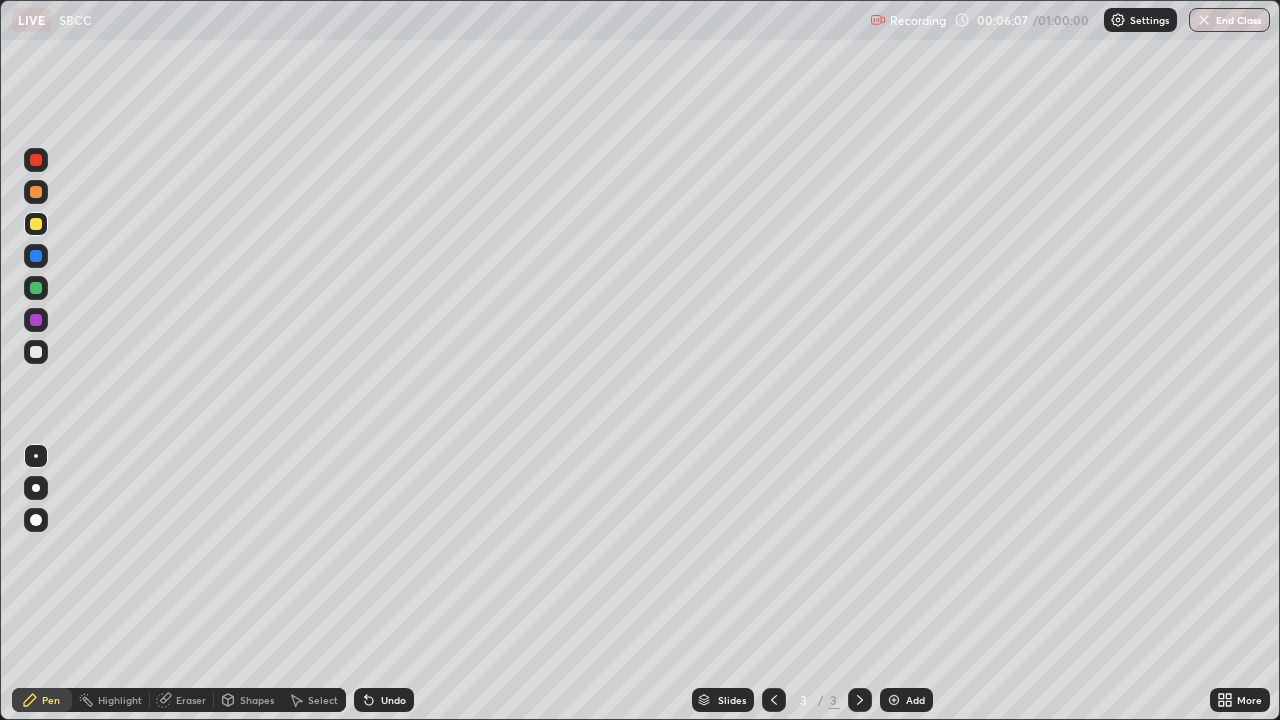 click at bounding box center [36, 488] 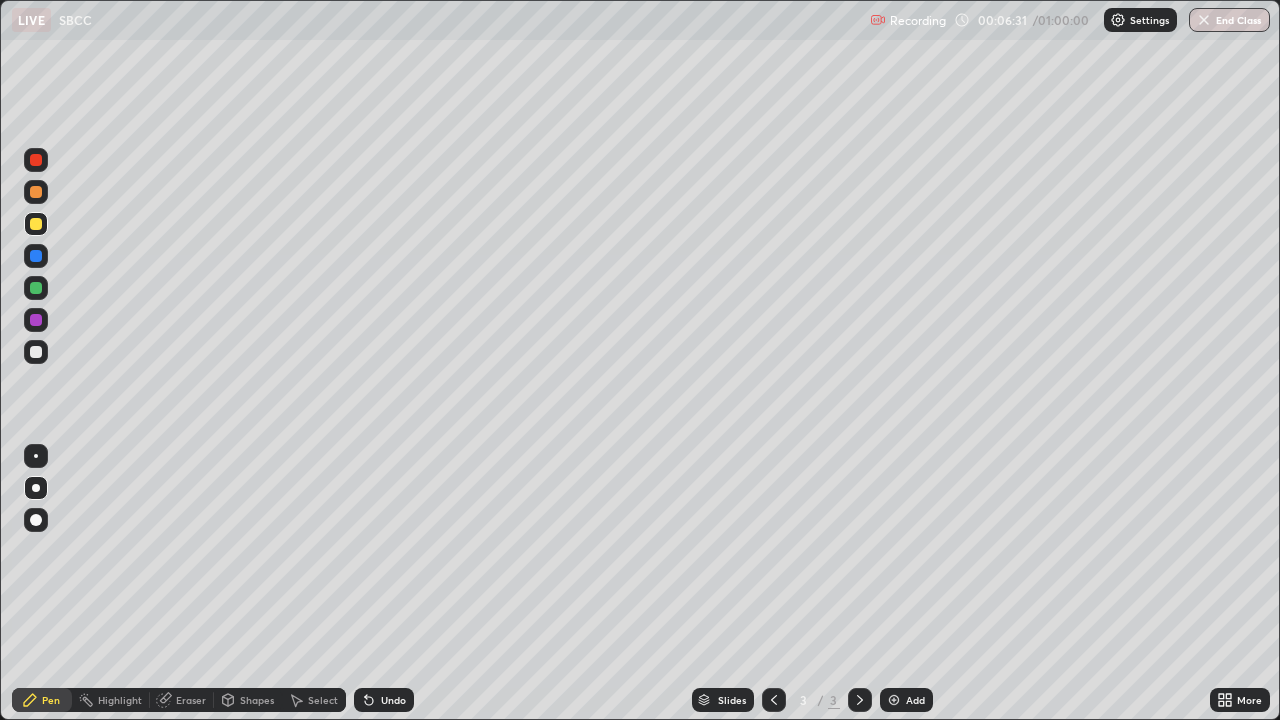 click at bounding box center [36, 352] 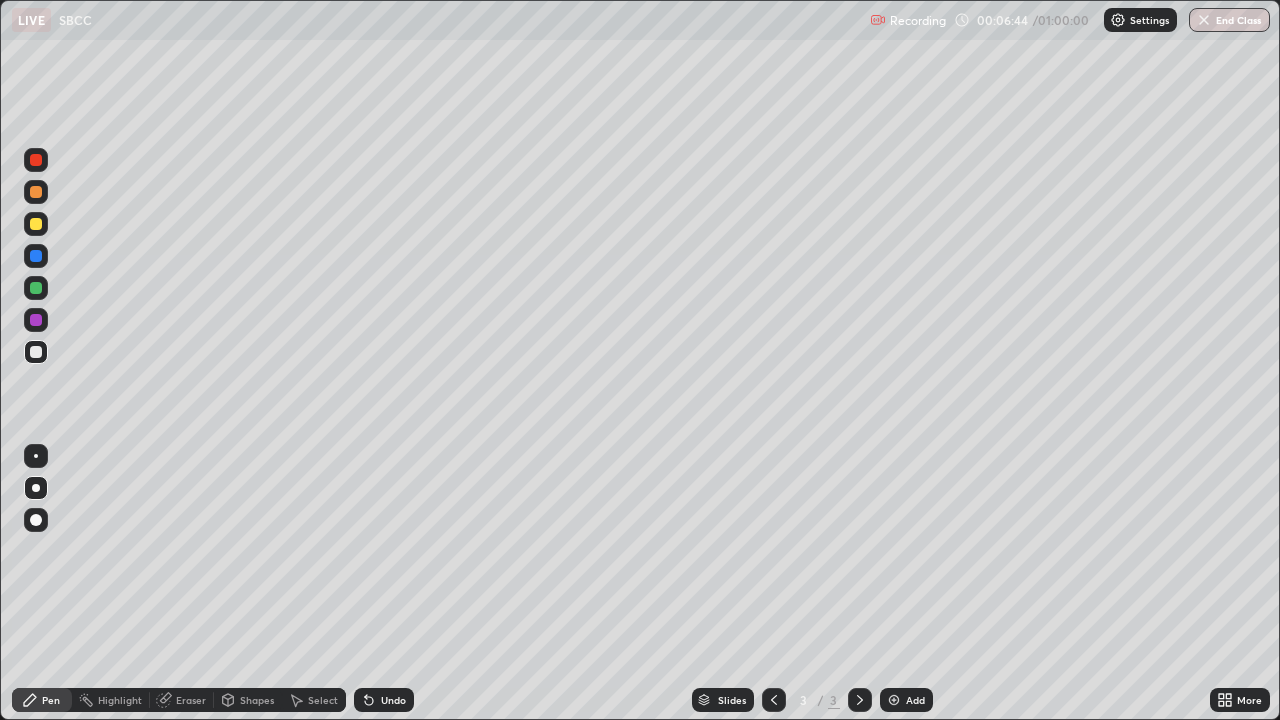 click at bounding box center (36, 352) 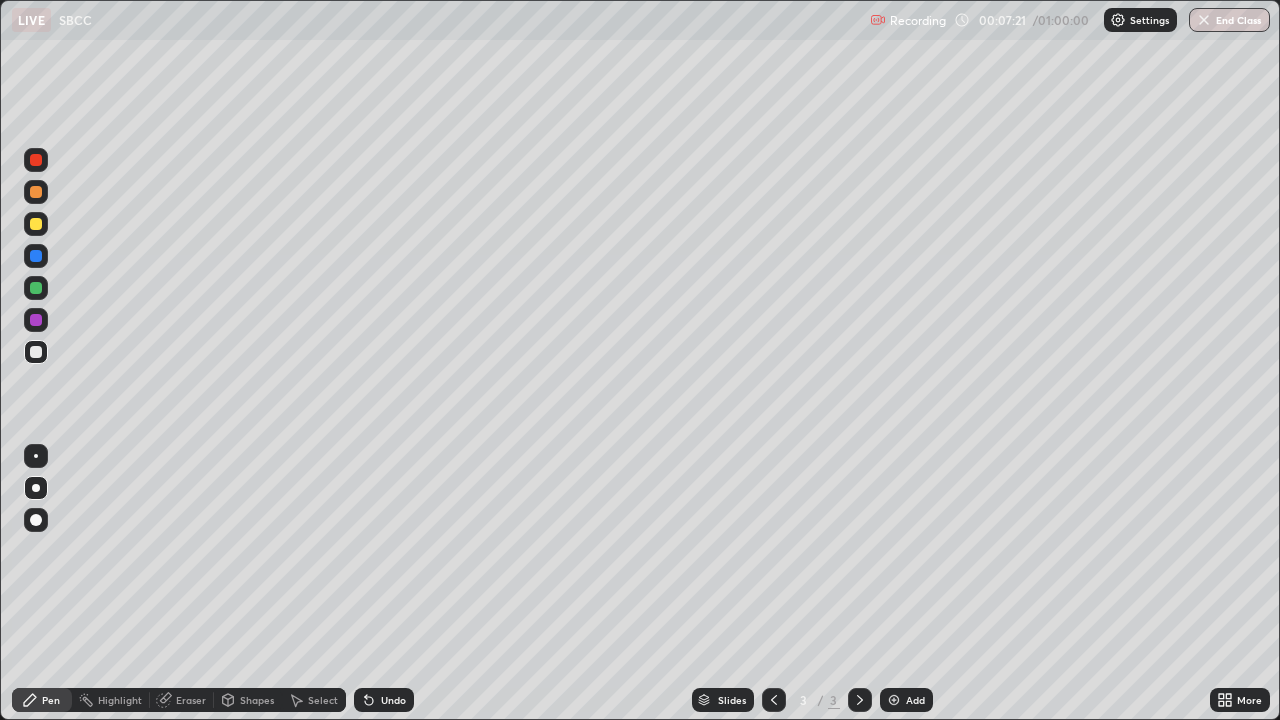click at bounding box center [36, 320] 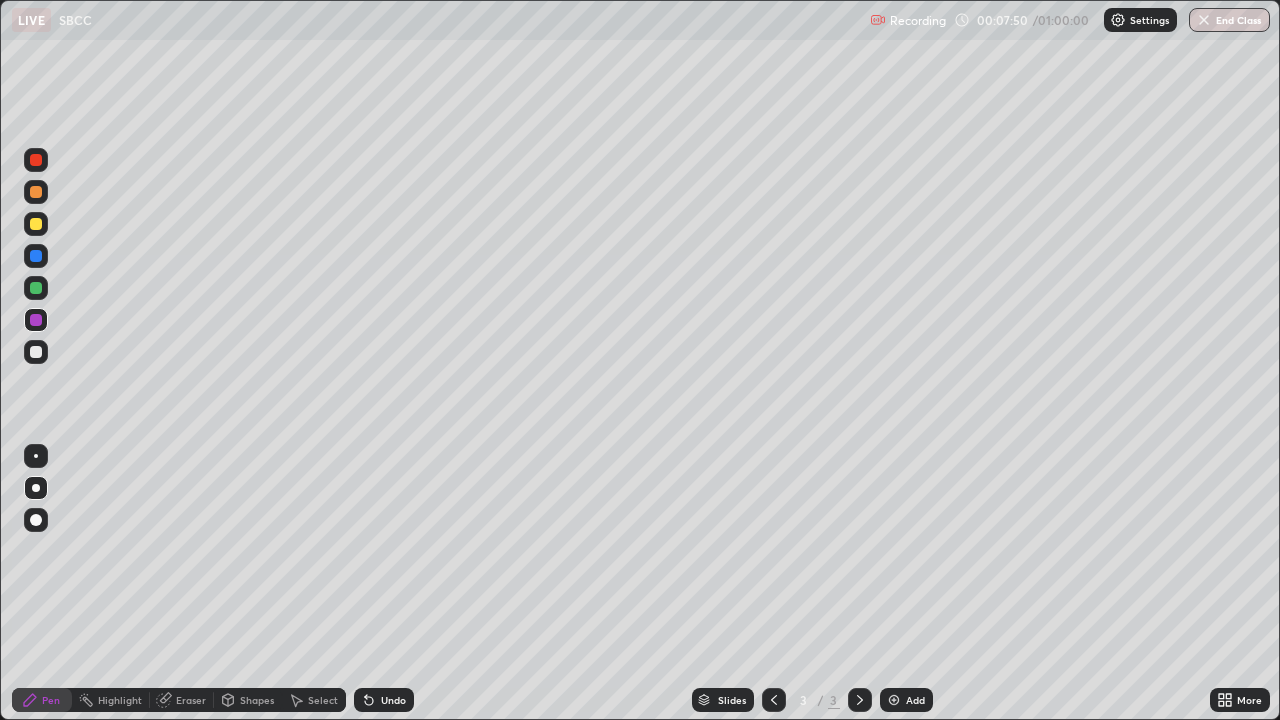 click at bounding box center (36, 352) 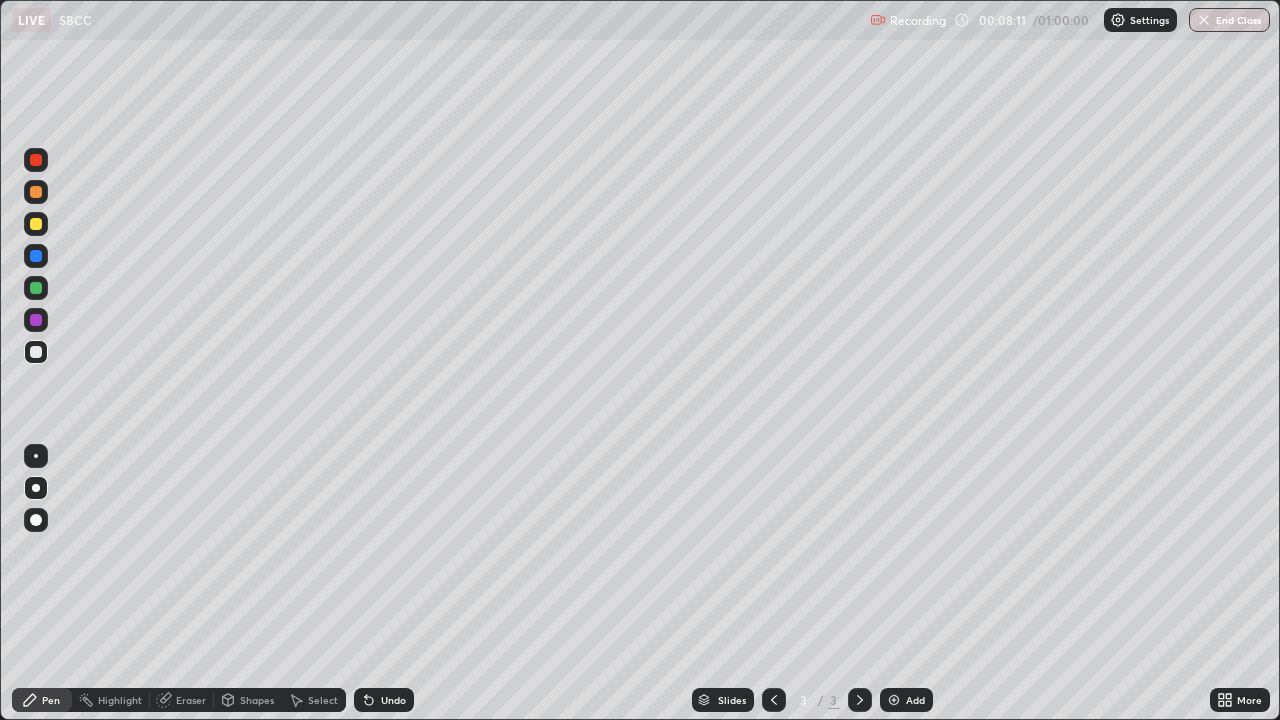 click at bounding box center [36, 320] 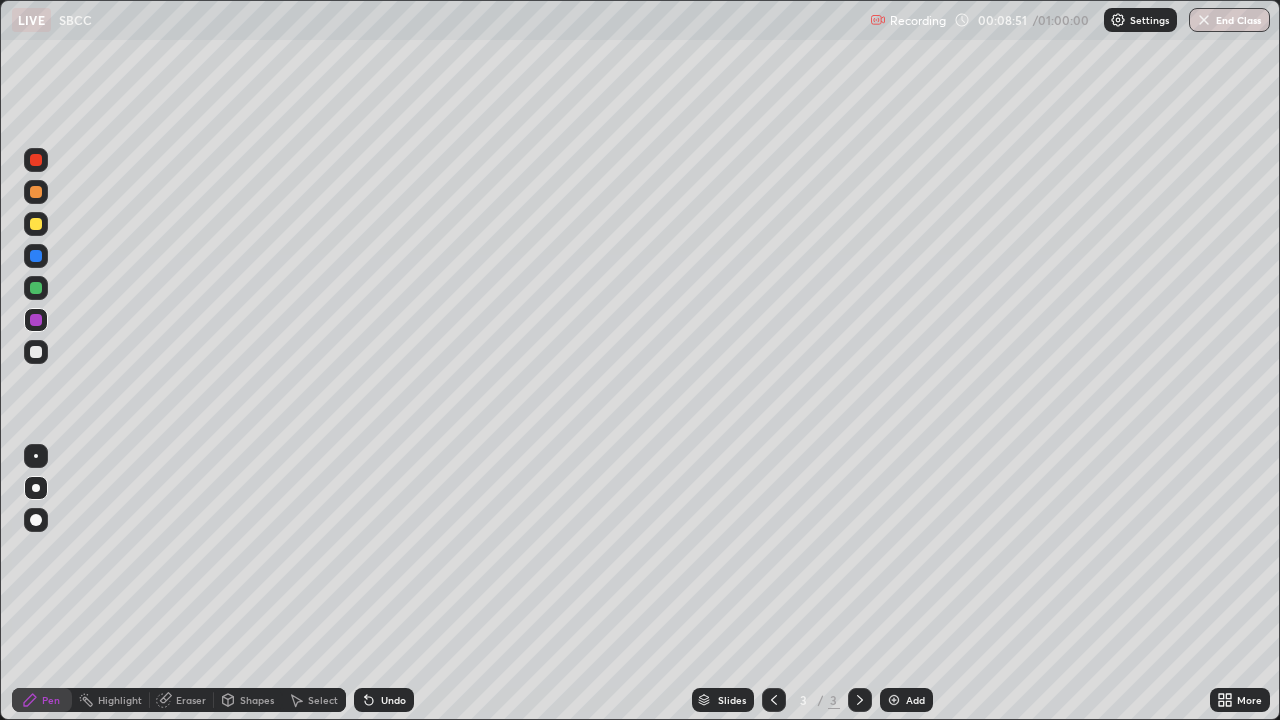 click at bounding box center (36, 224) 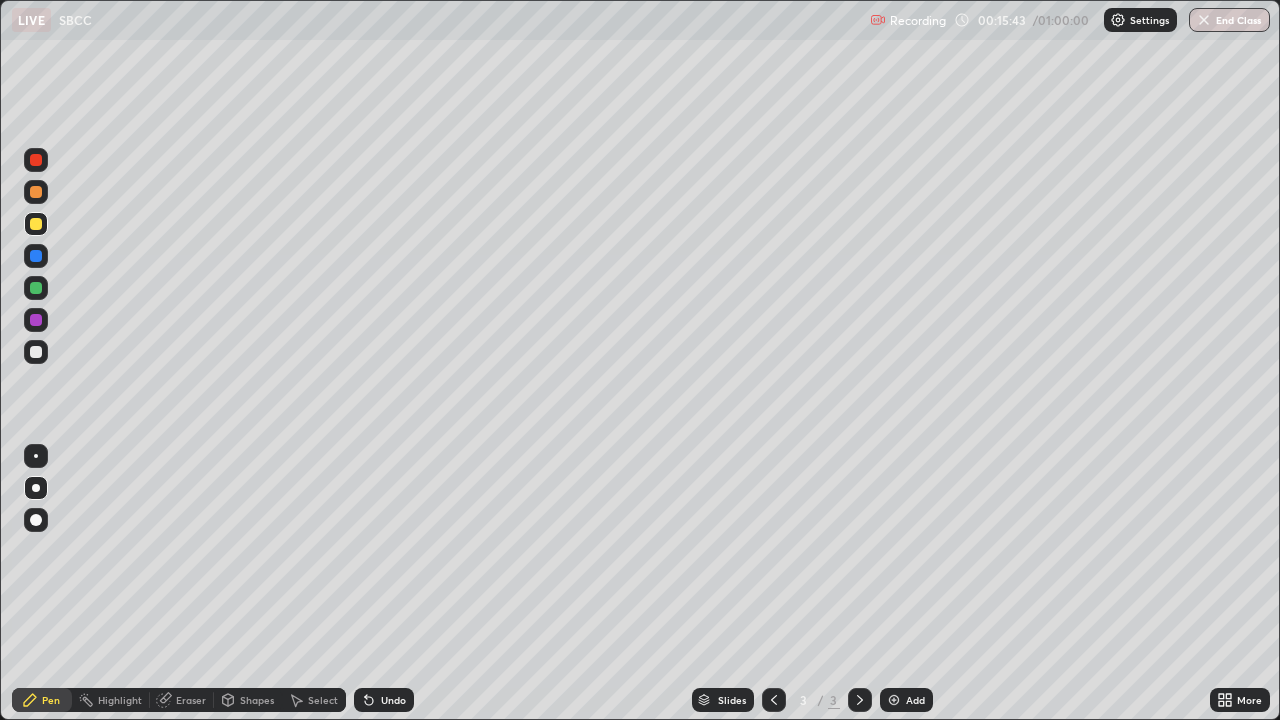 click at bounding box center [894, 700] 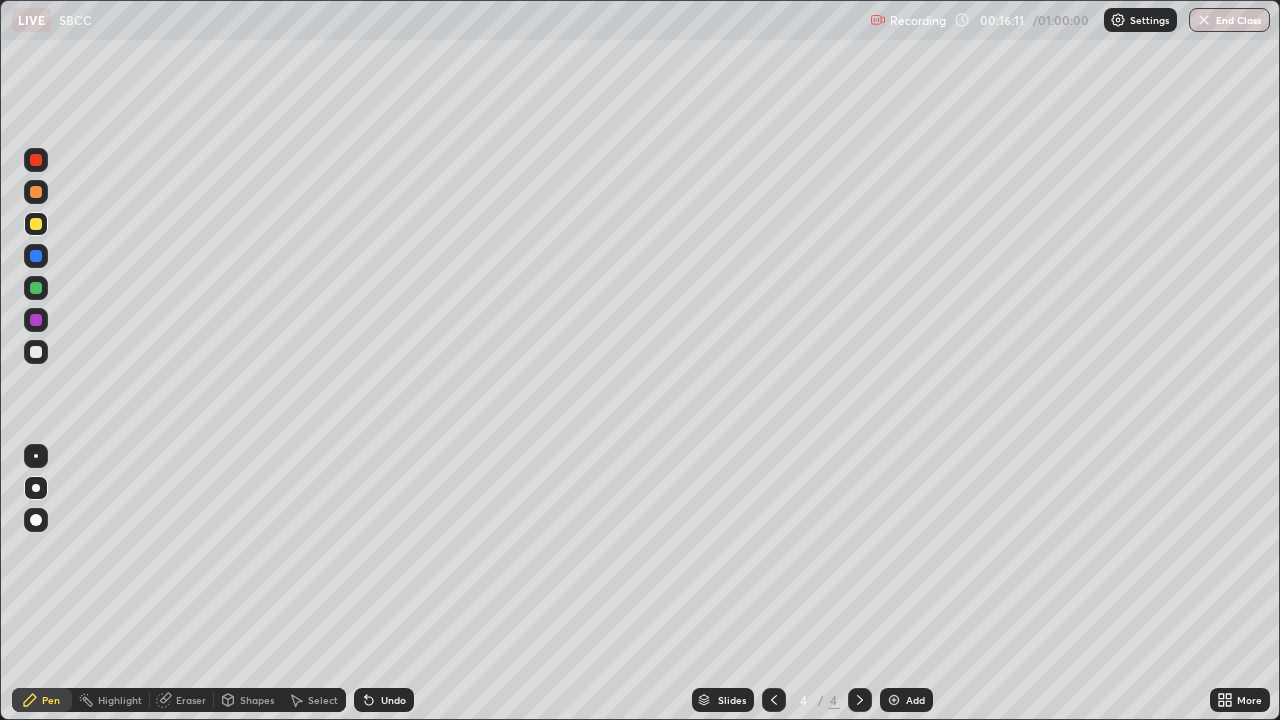 click at bounding box center [36, 256] 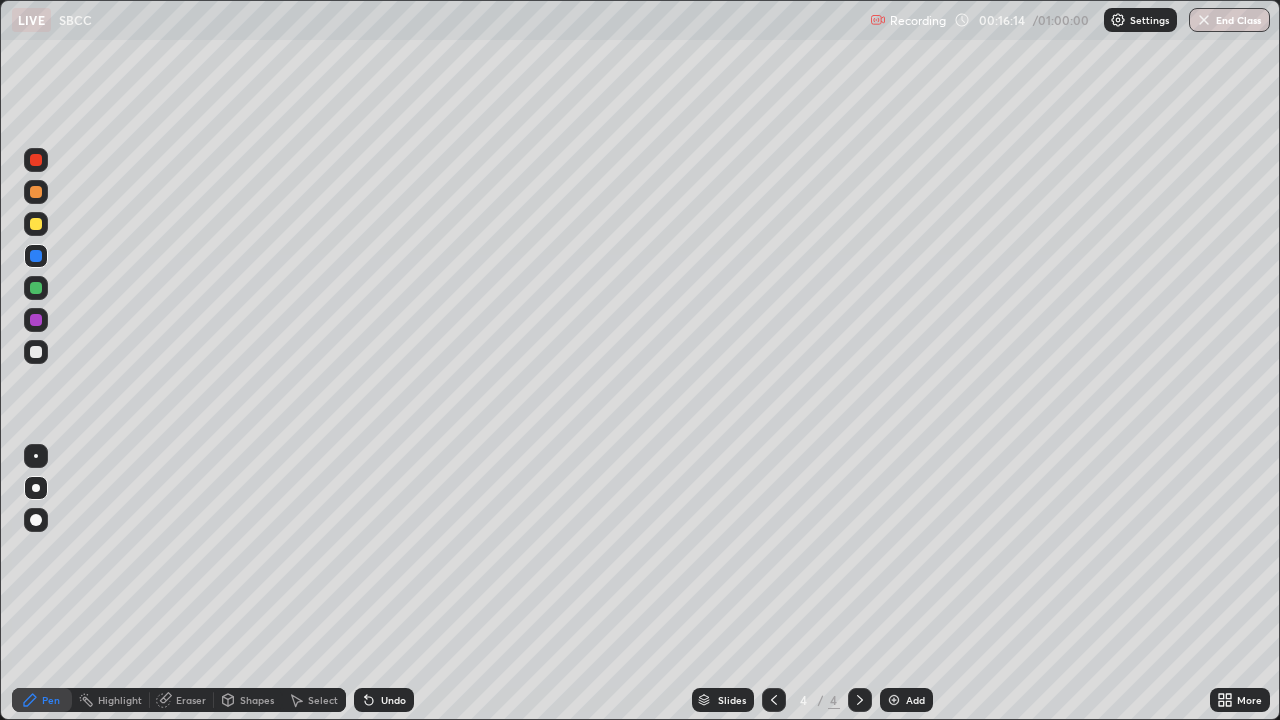 click at bounding box center [36, 192] 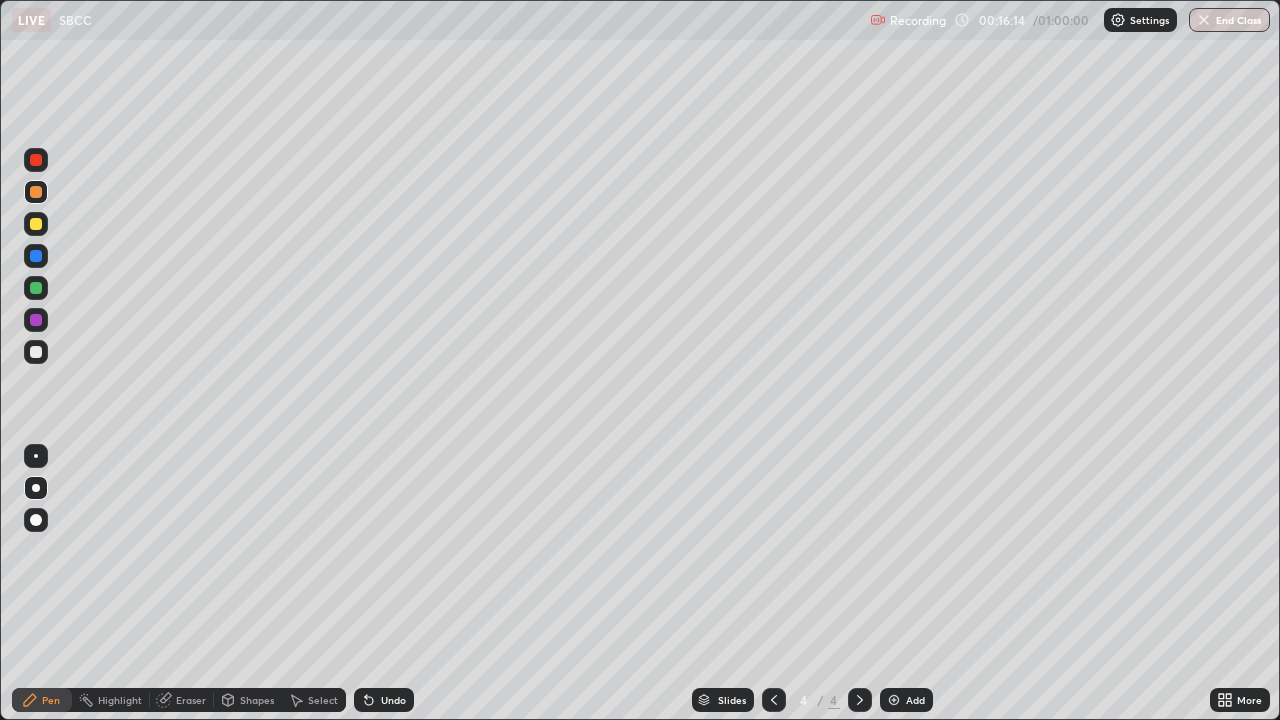 click at bounding box center [36, 224] 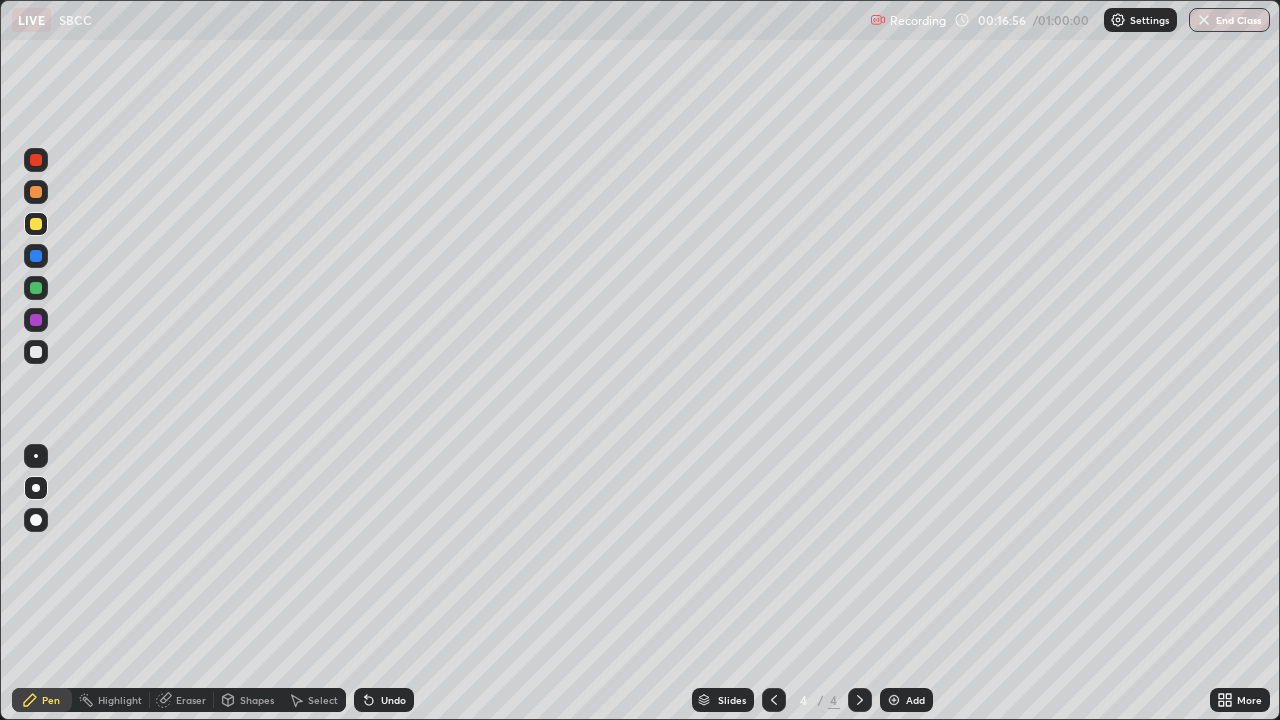 click at bounding box center (36, 288) 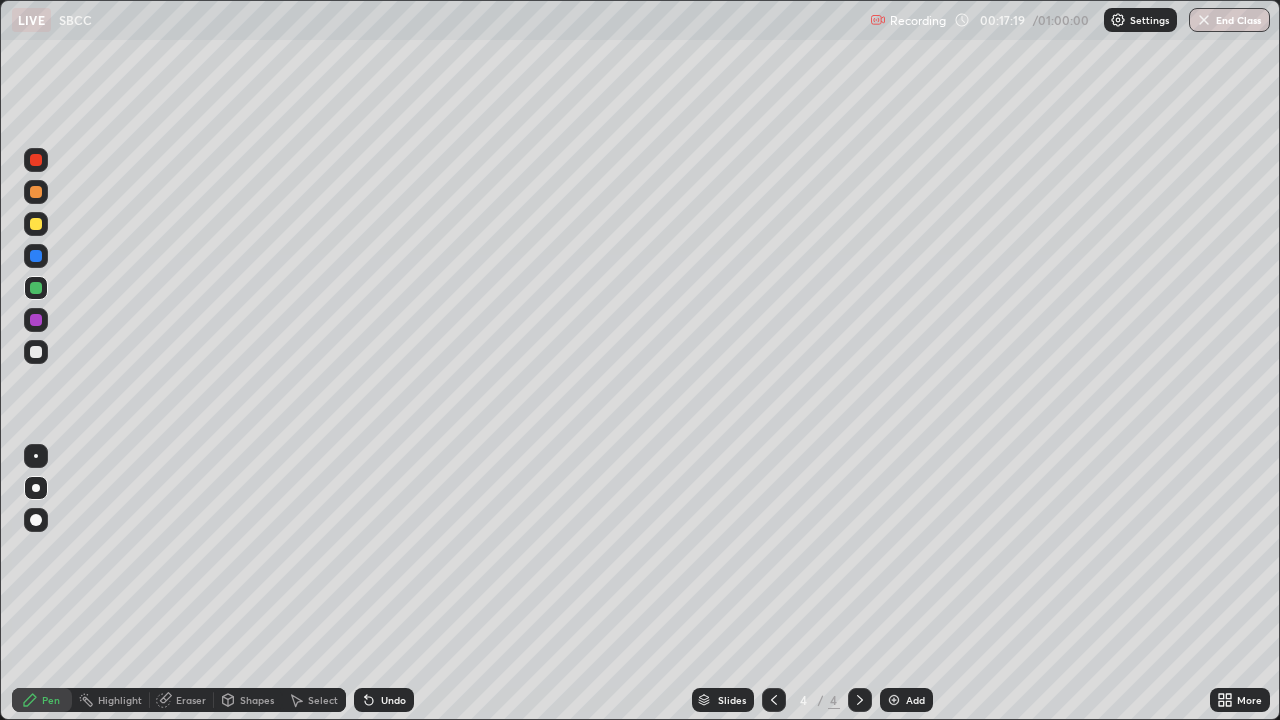 click at bounding box center [36, 352] 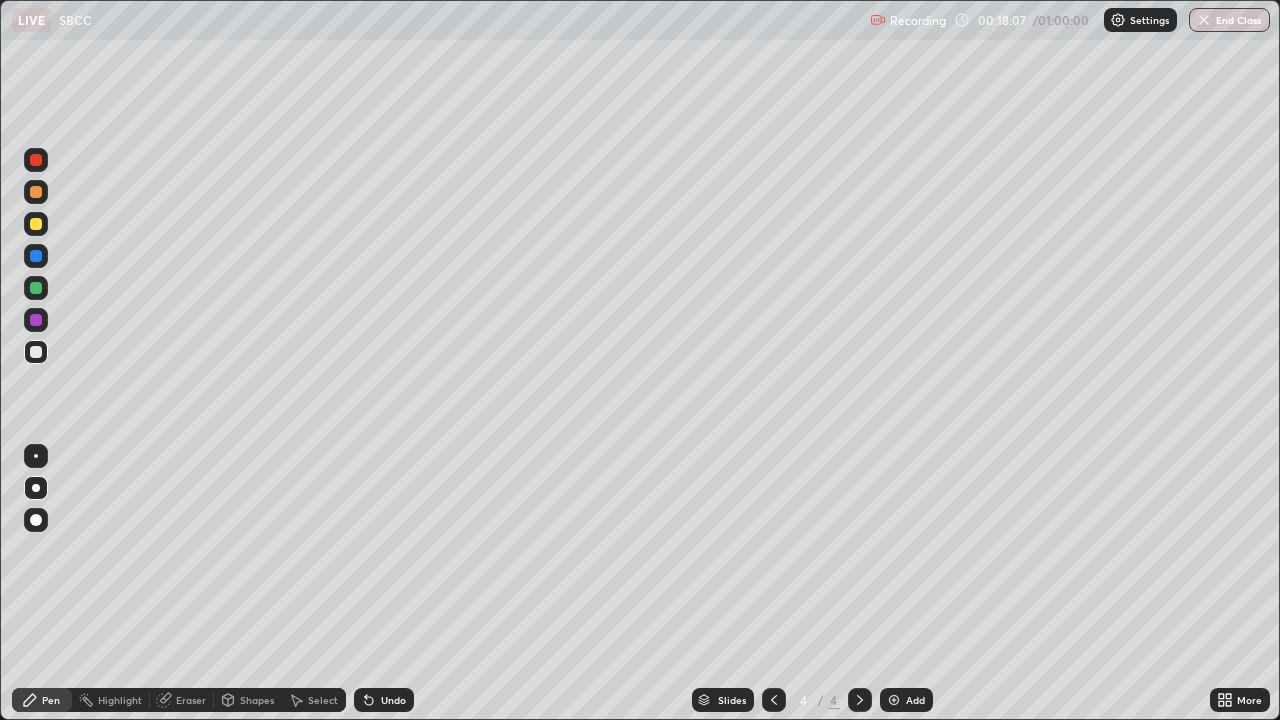 click at bounding box center [36, 320] 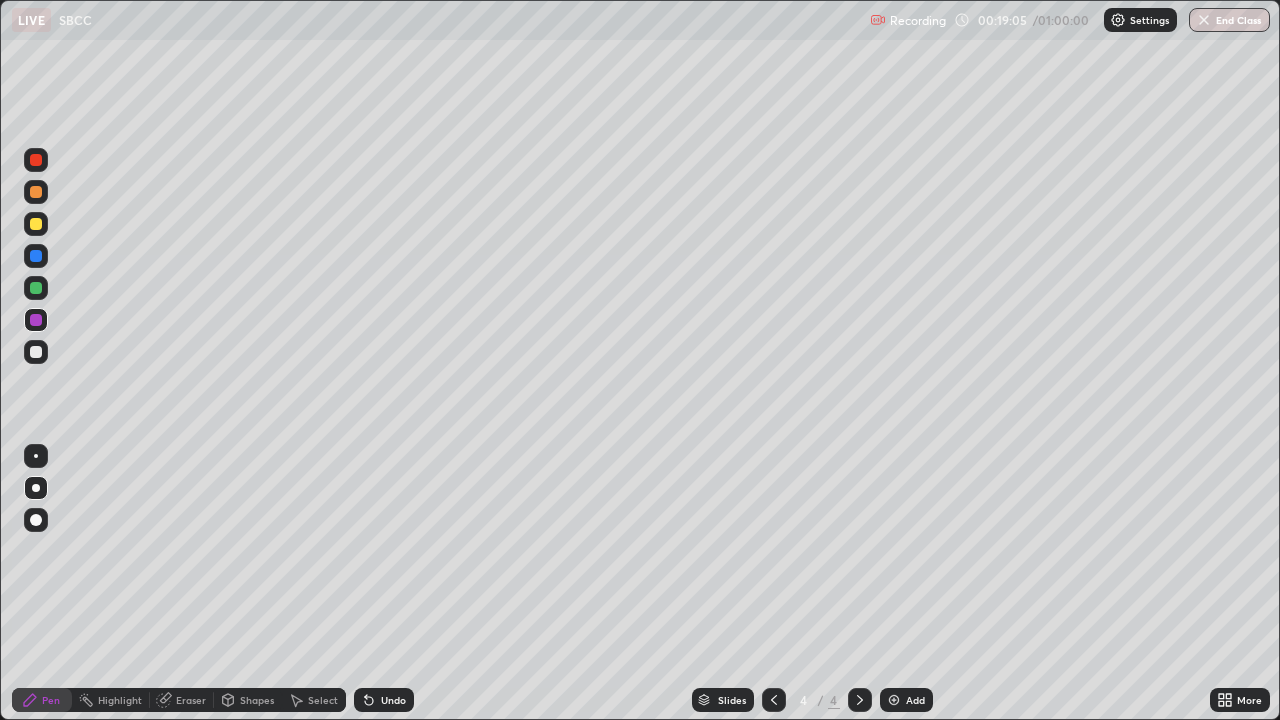click at bounding box center [36, 224] 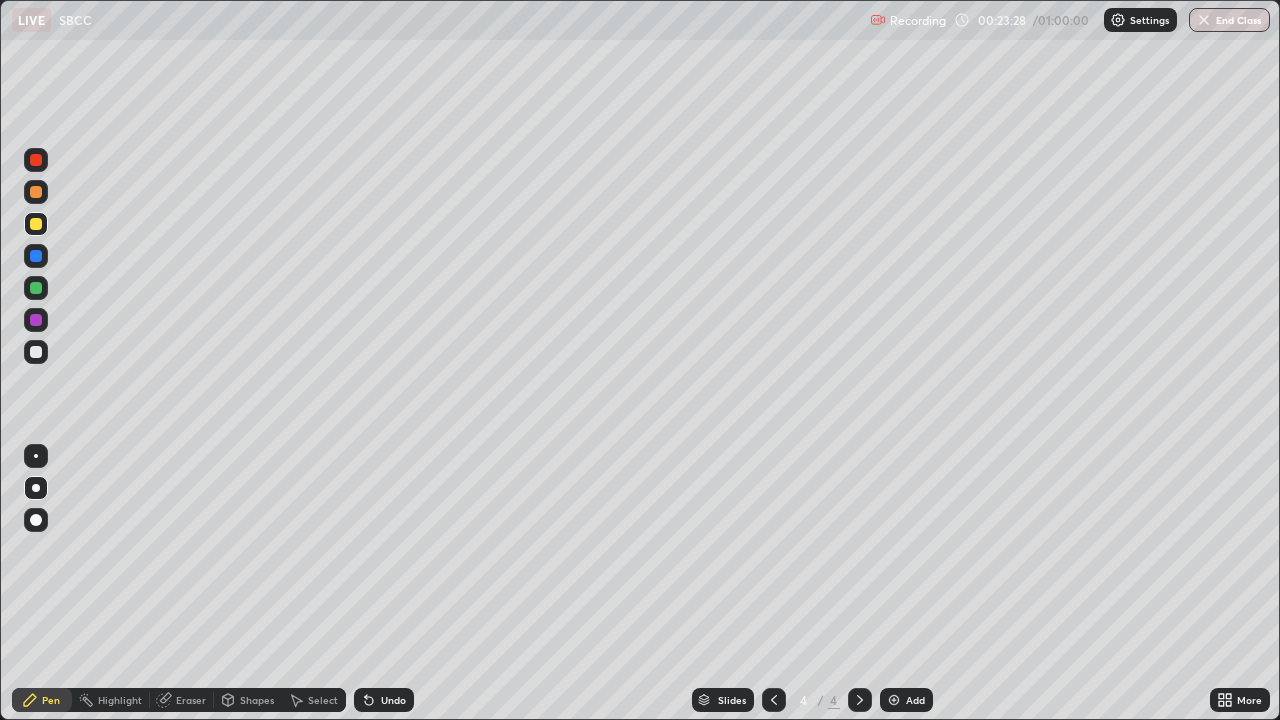 click at bounding box center (894, 700) 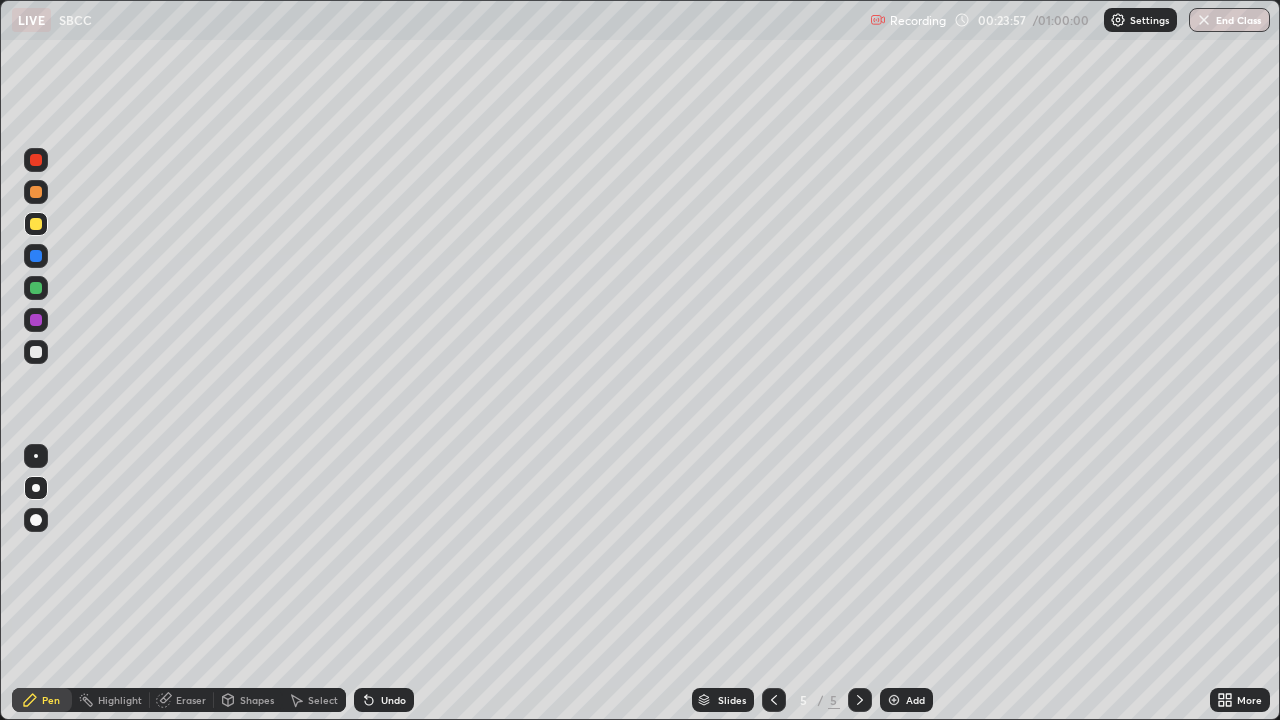 click at bounding box center [36, 352] 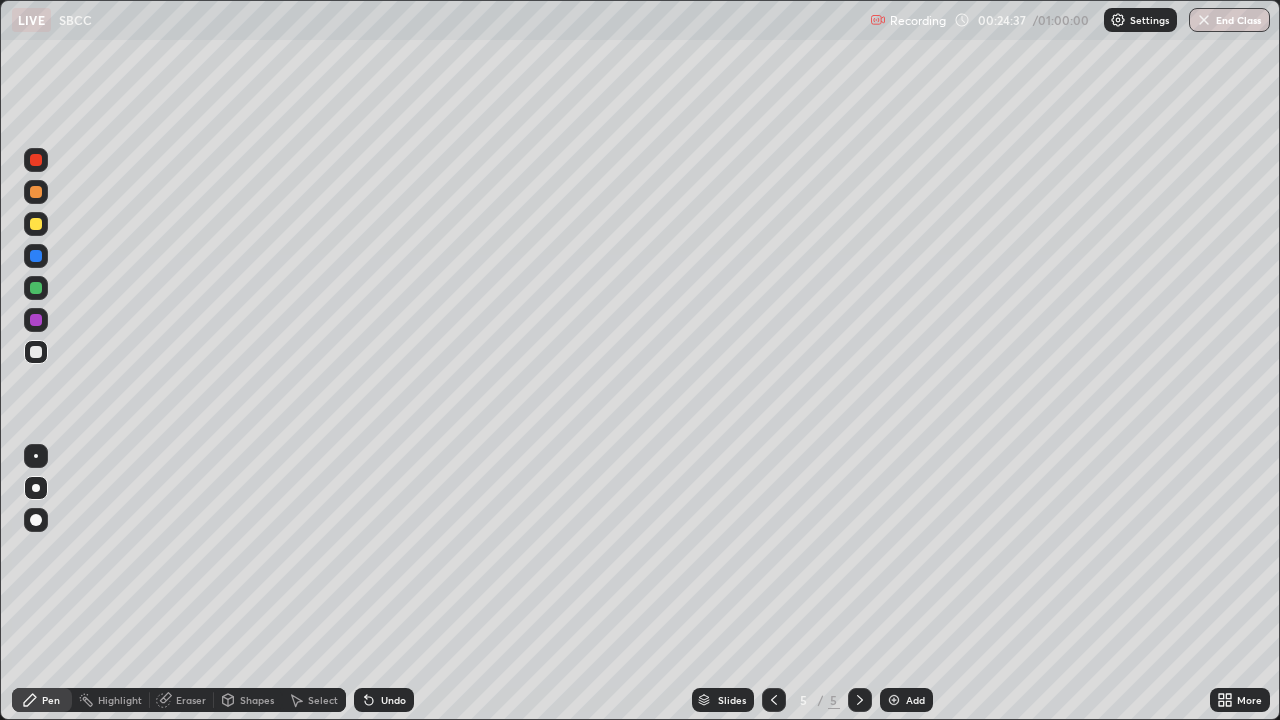 click at bounding box center (36, 288) 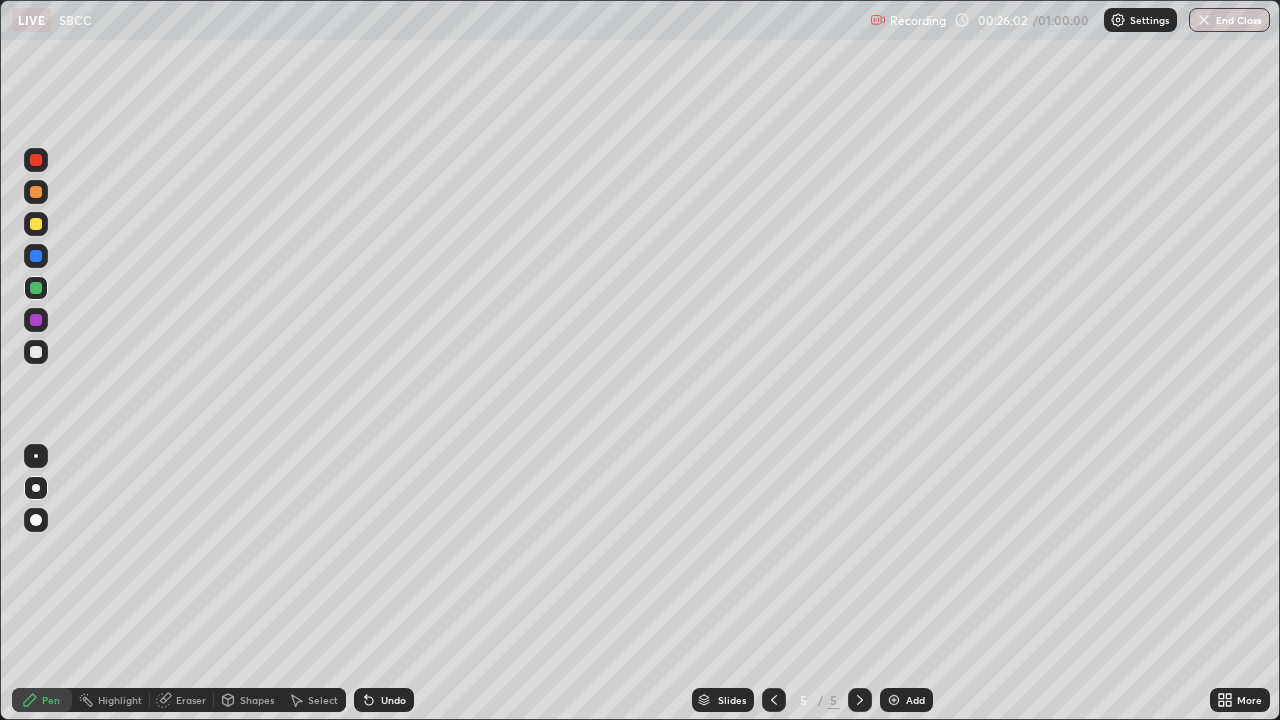 click at bounding box center (36, 352) 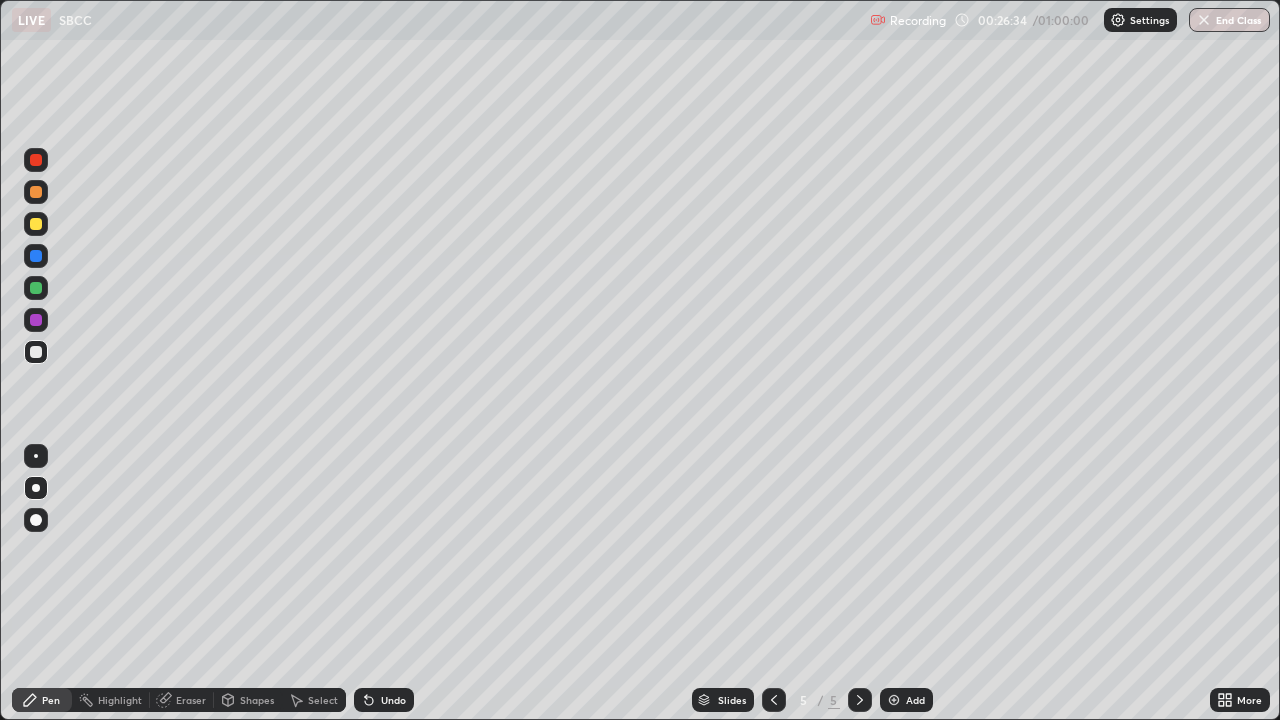click on "Eraser" at bounding box center [191, 700] 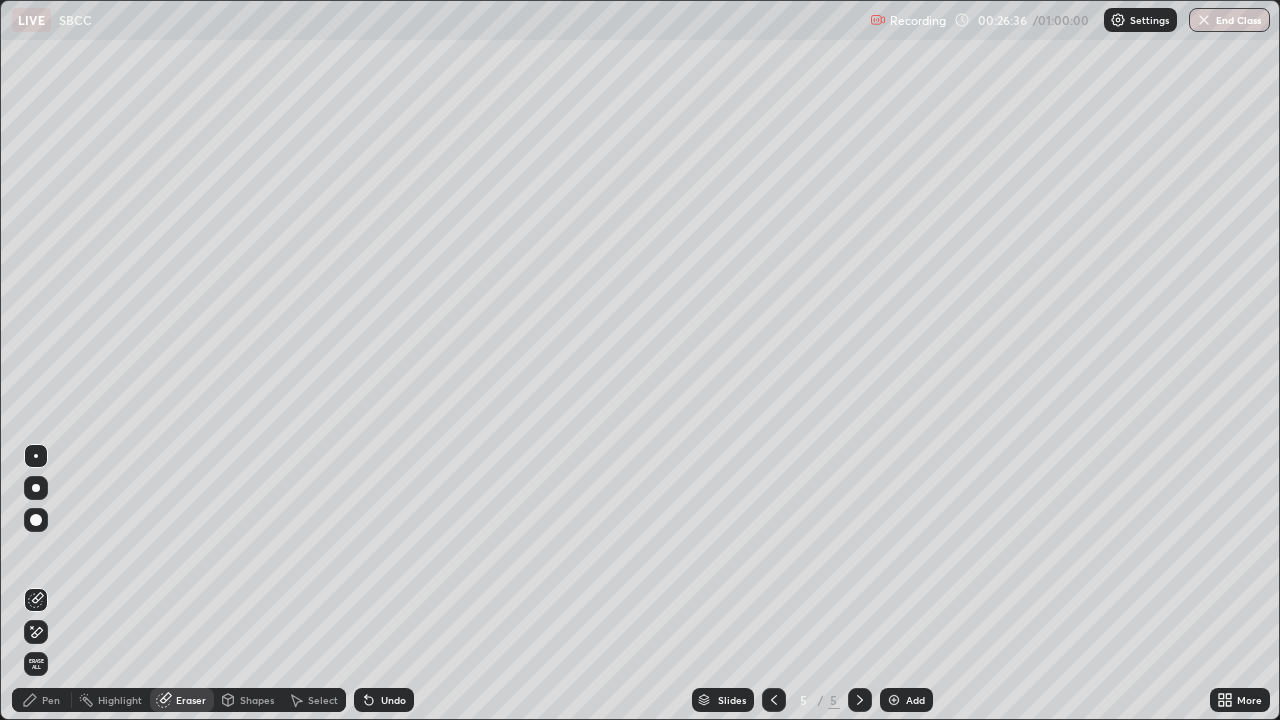 click on "Pen" at bounding box center (42, 700) 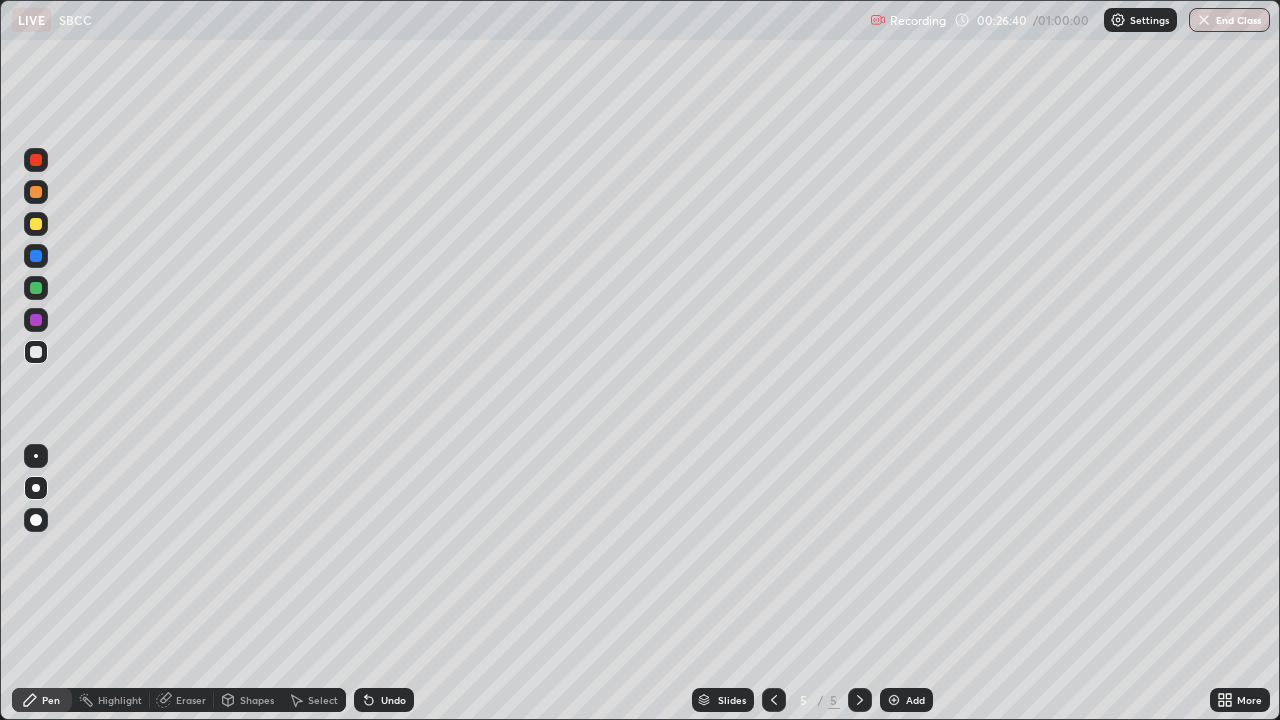 click 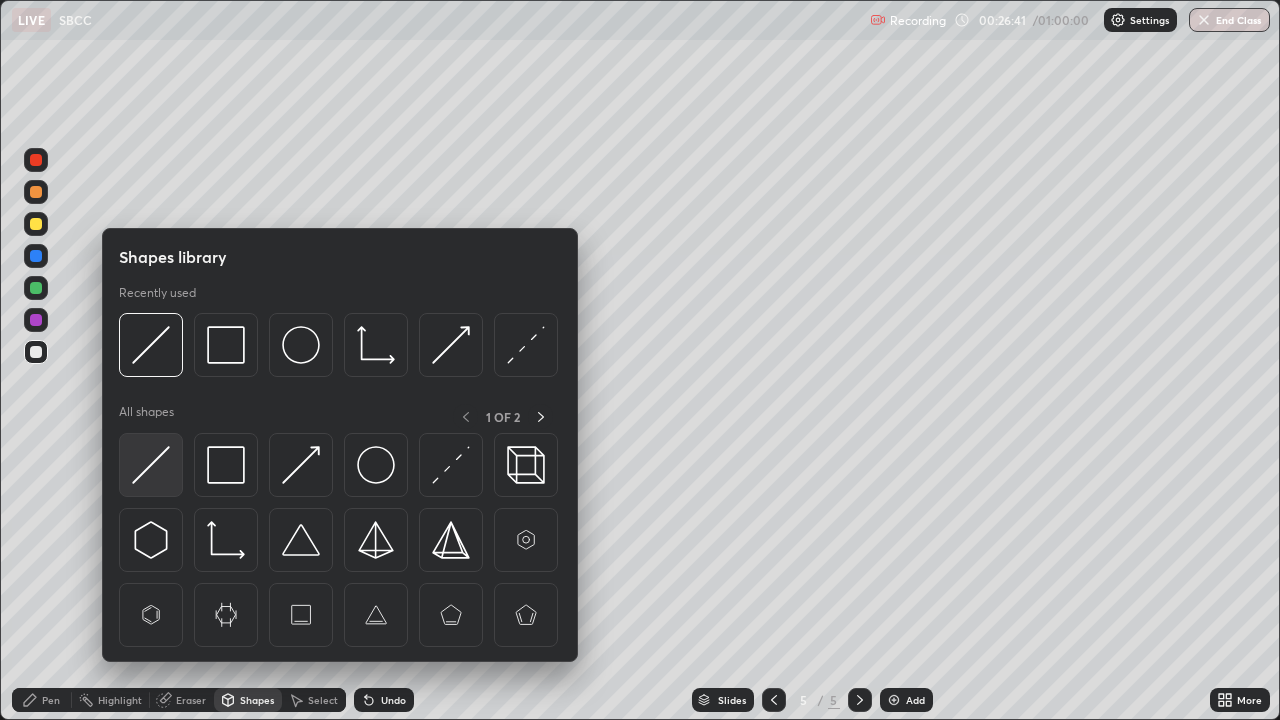 click at bounding box center [151, 465] 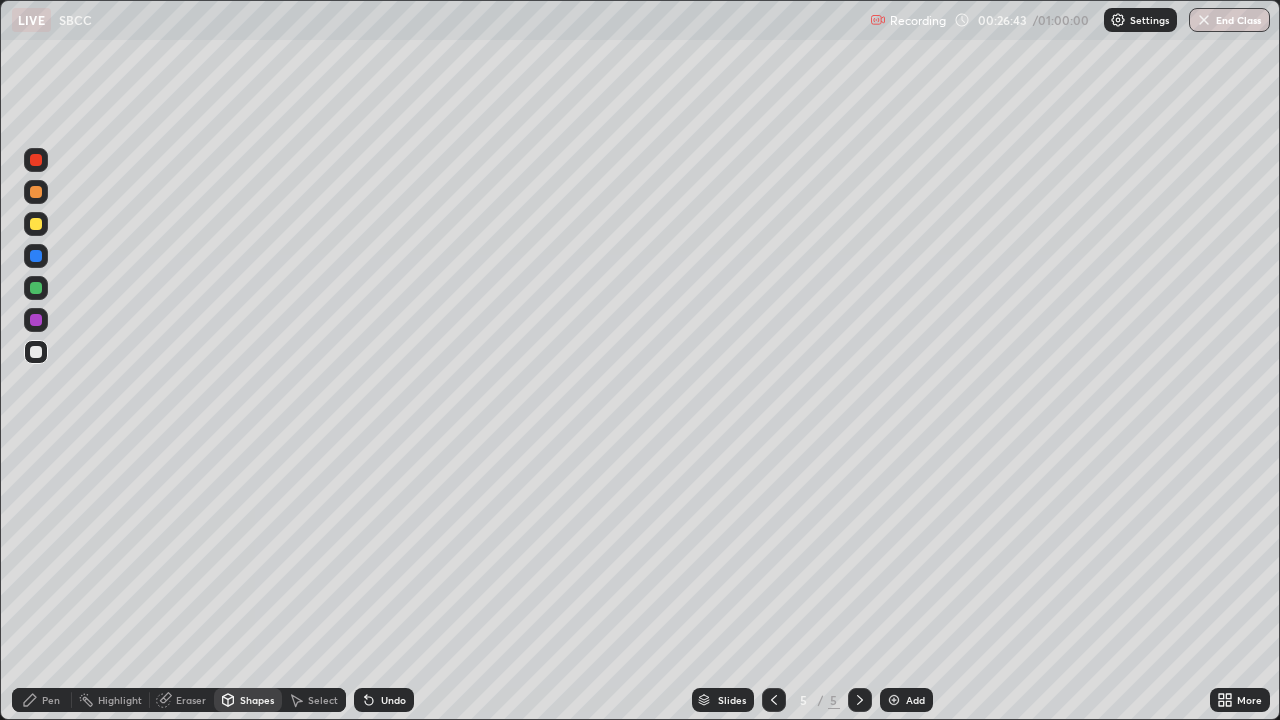 click on "Shapes" at bounding box center (257, 700) 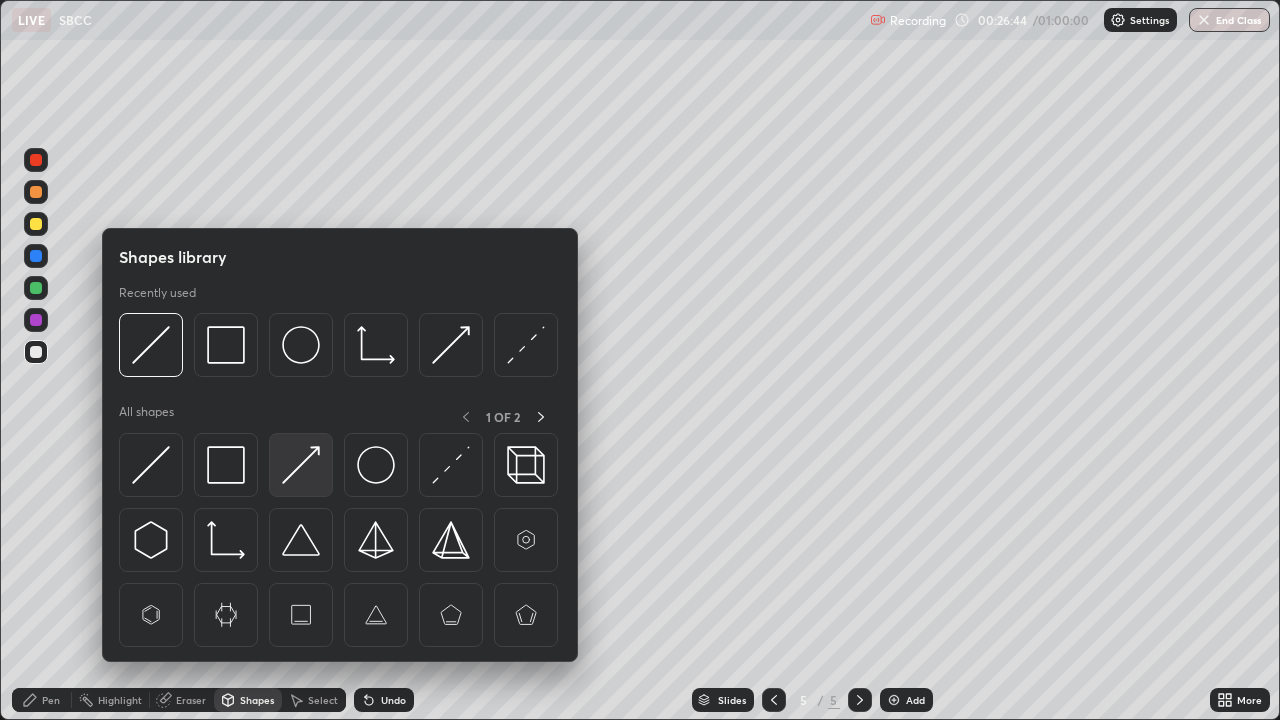 click at bounding box center (301, 465) 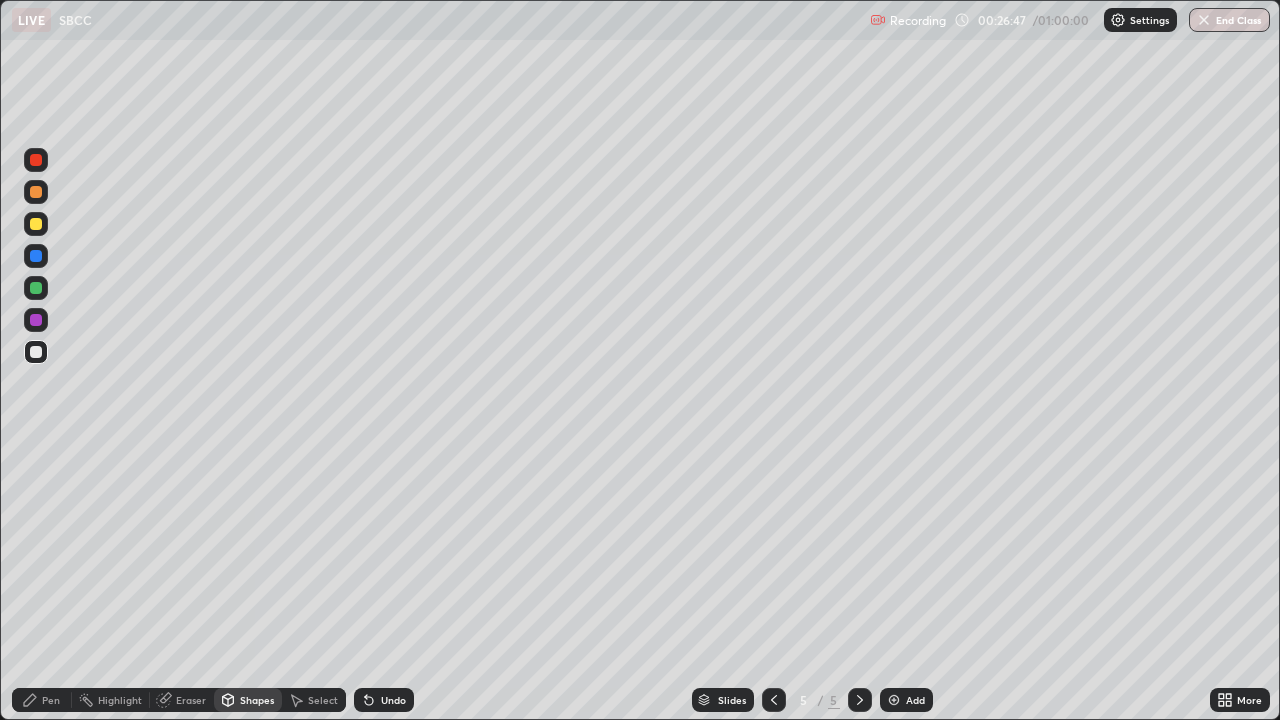 click at bounding box center (36, 160) 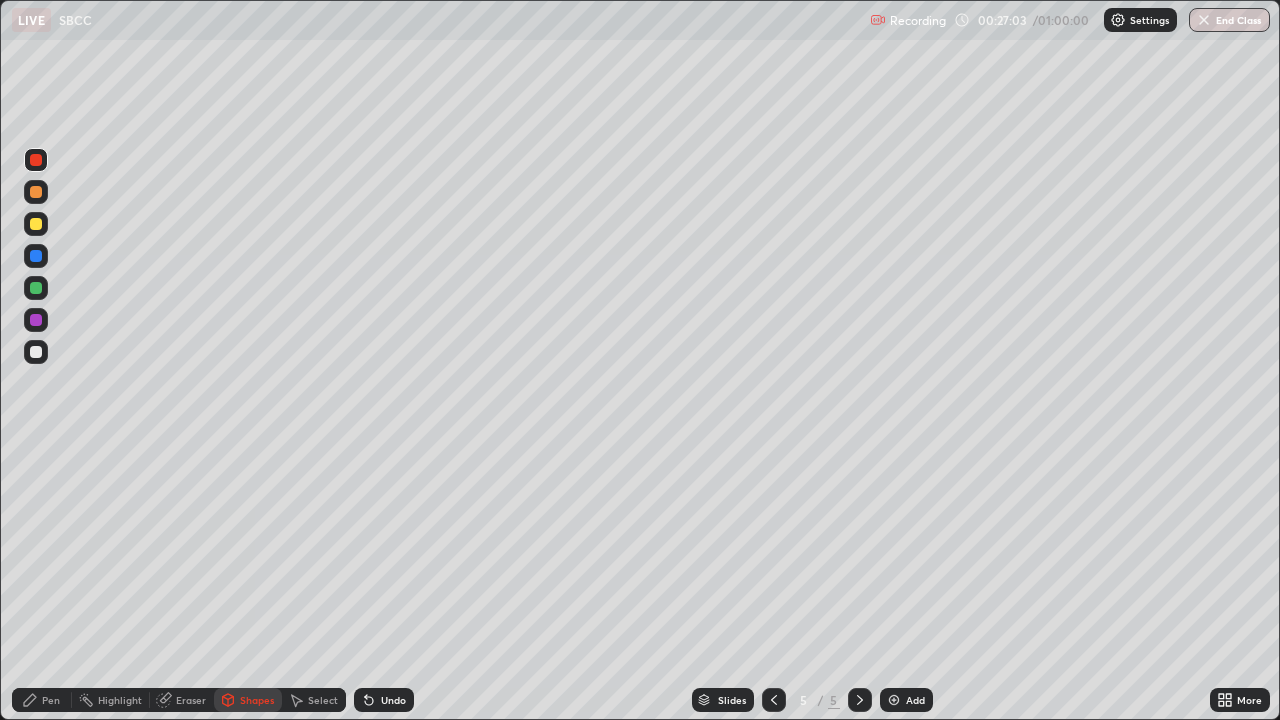 click on "Pen" at bounding box center [51, 700] 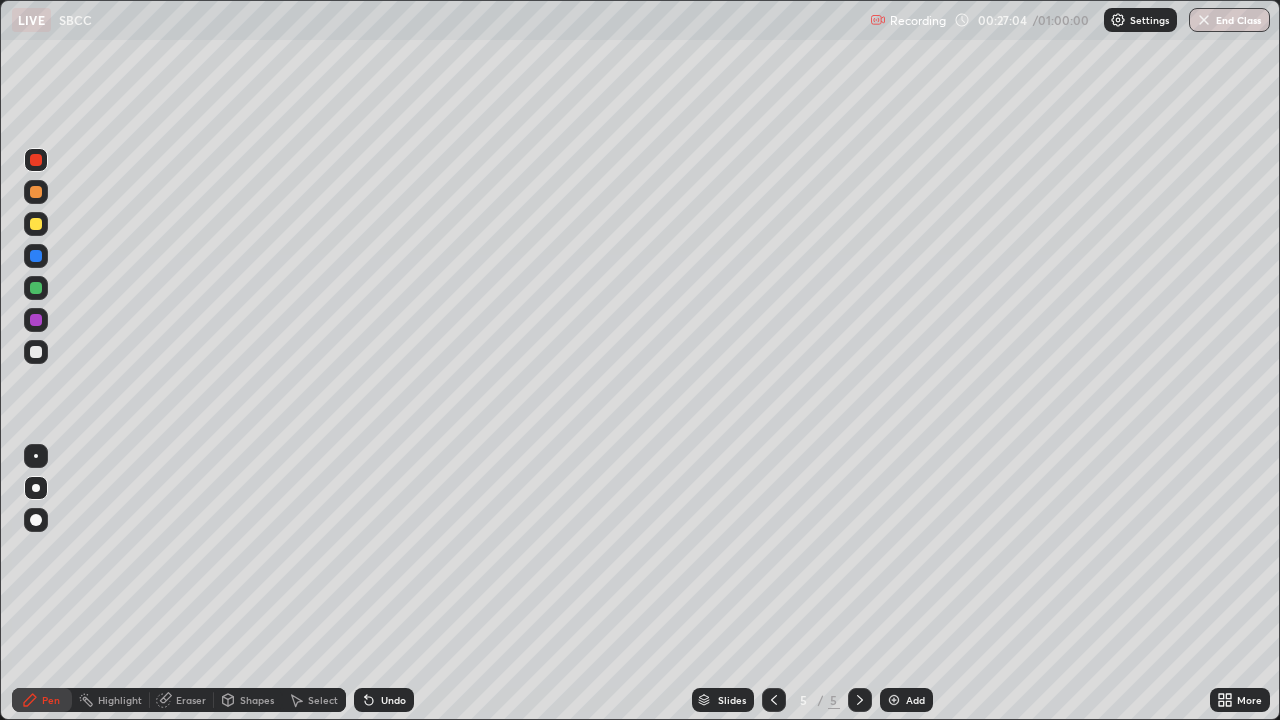 click at bounding box center (36, 288) 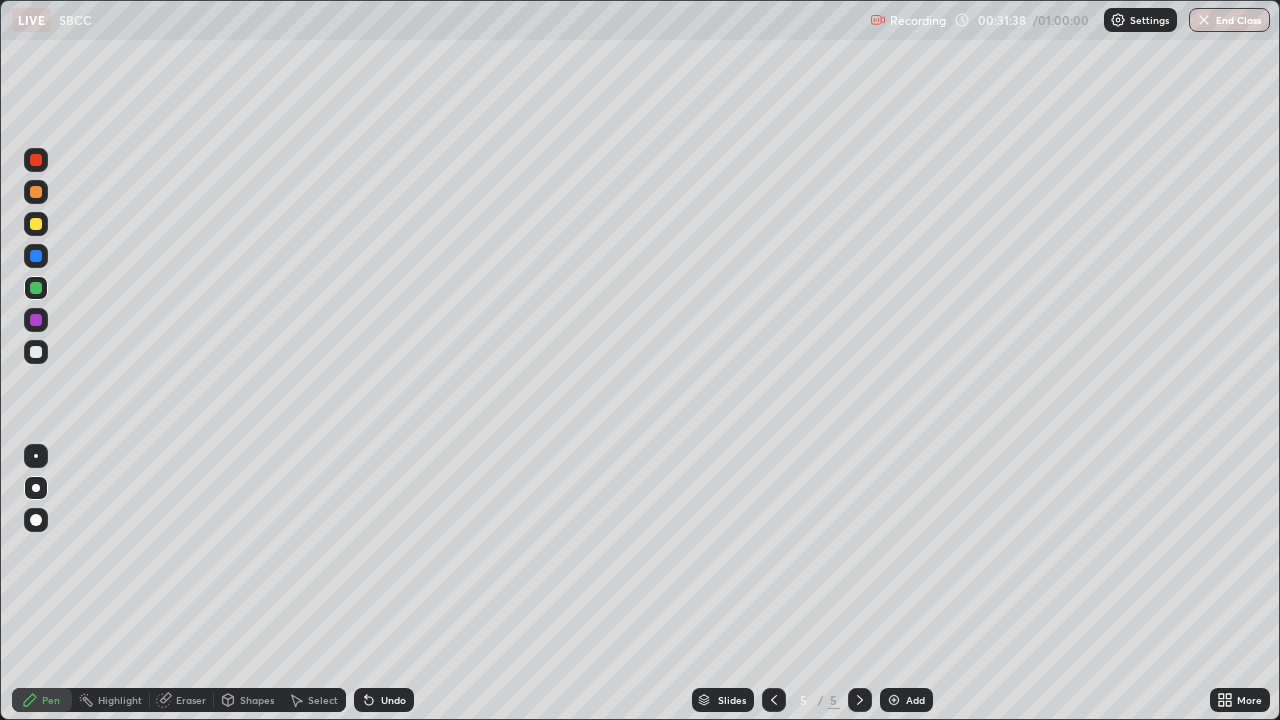 click on "Add" at bounding box center (906, 700) 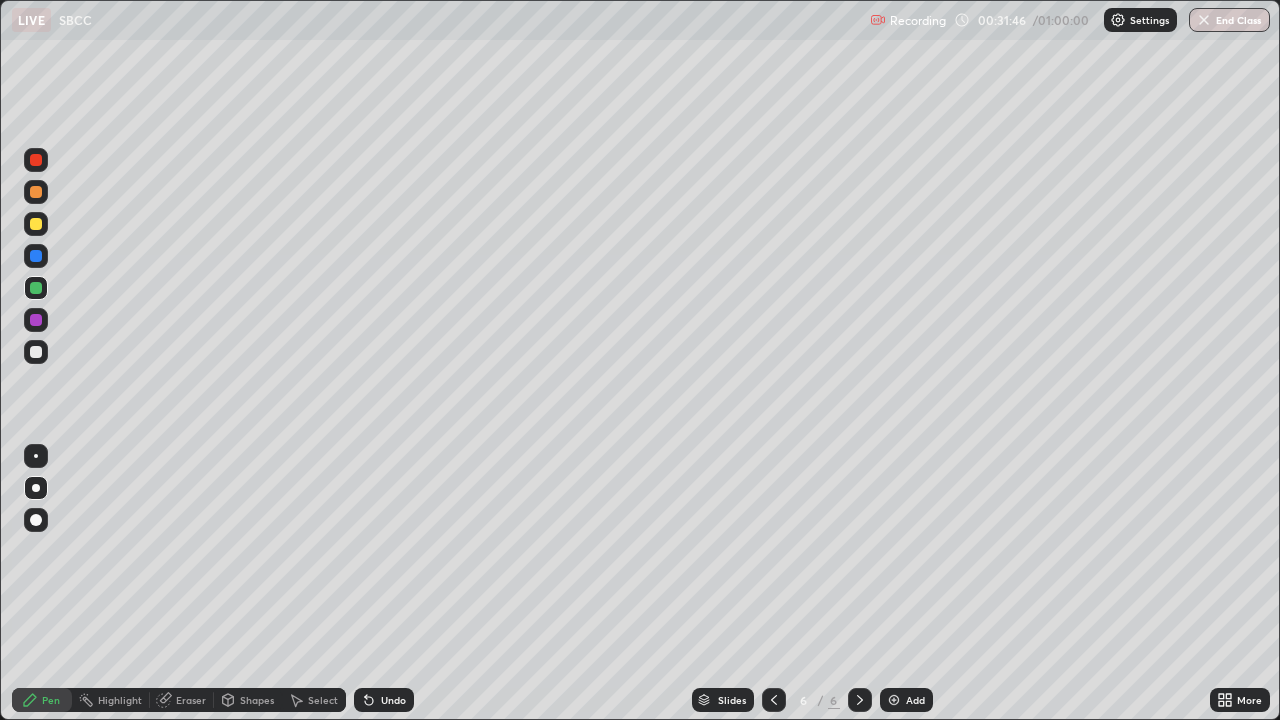click at bounding box center (36, 256) 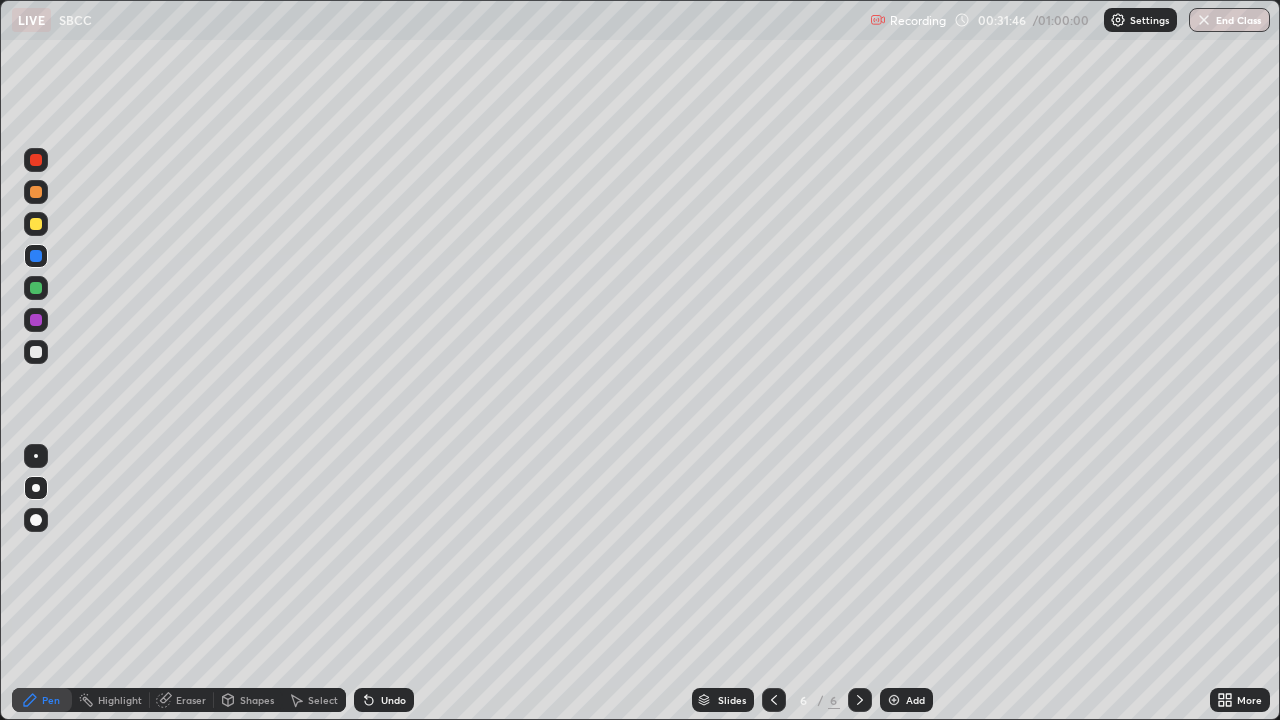 click at bounding box center (36, 224) 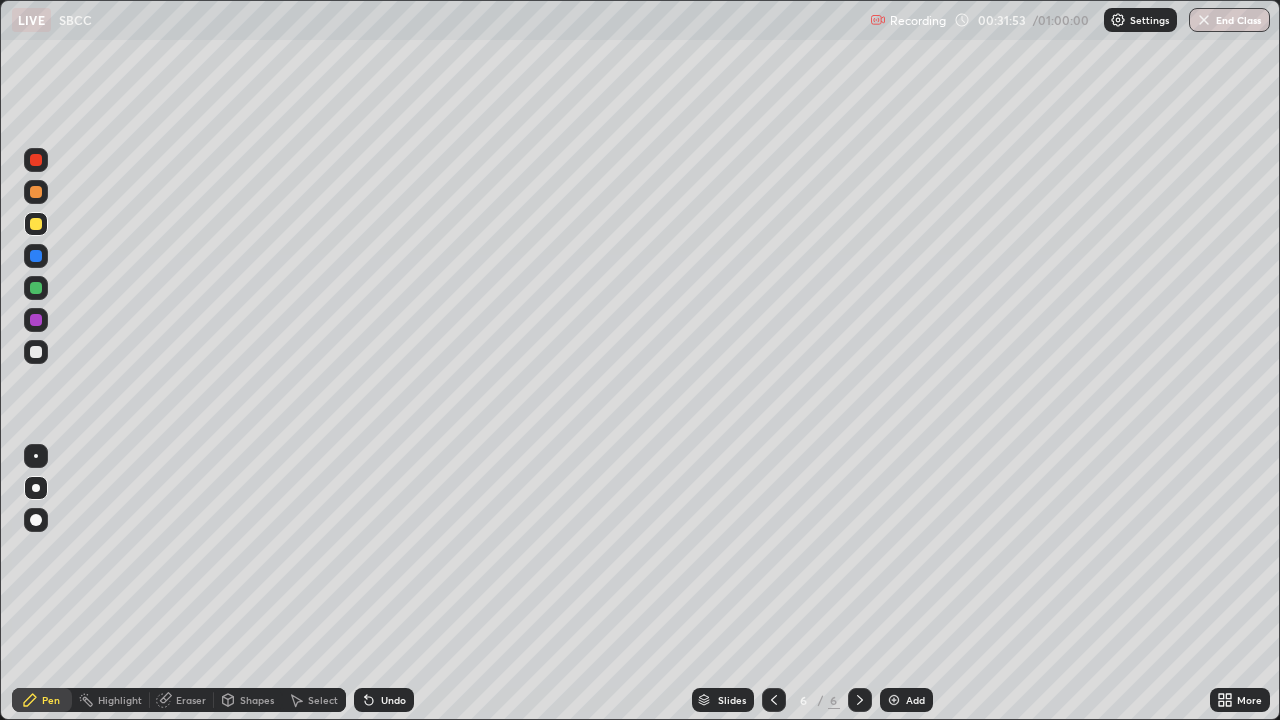 click on "Undo" at bounding box center [384, 700] 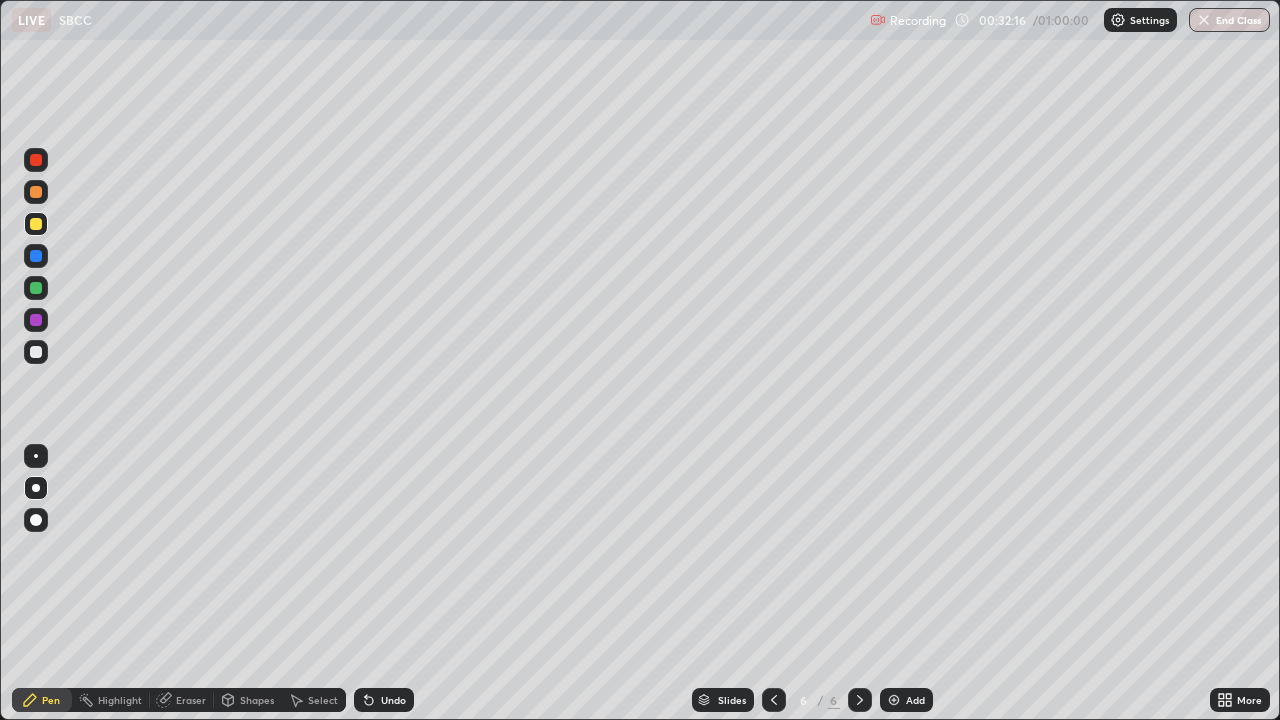 click on "Eraser" at bounding box center [191, 700] 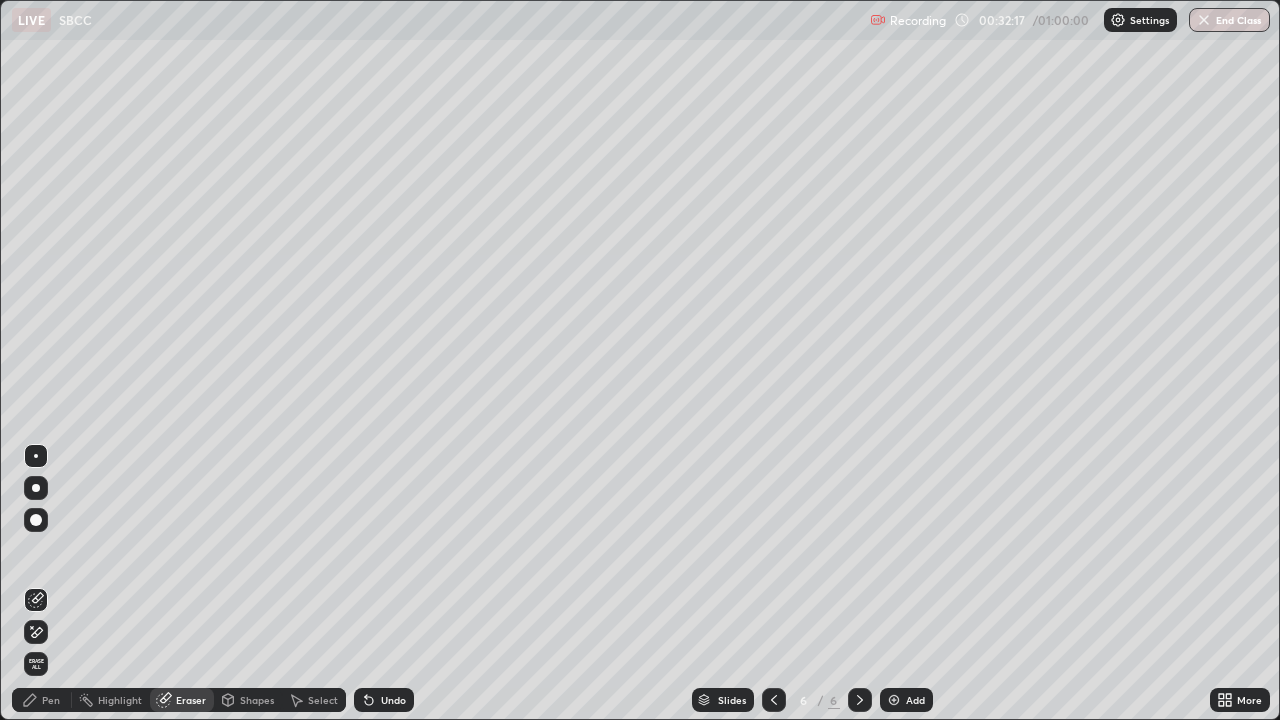 click on "Pen" at bounding box center (51, 700) 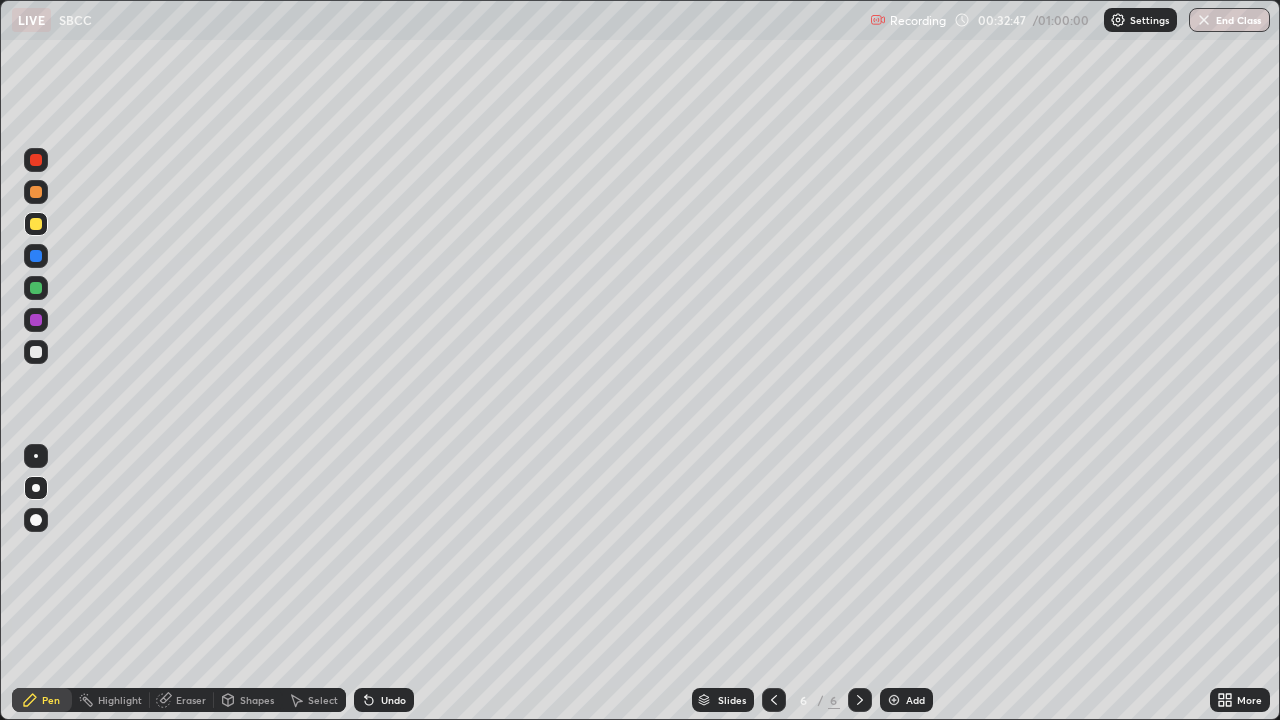 click at bounding box center (36, 320) 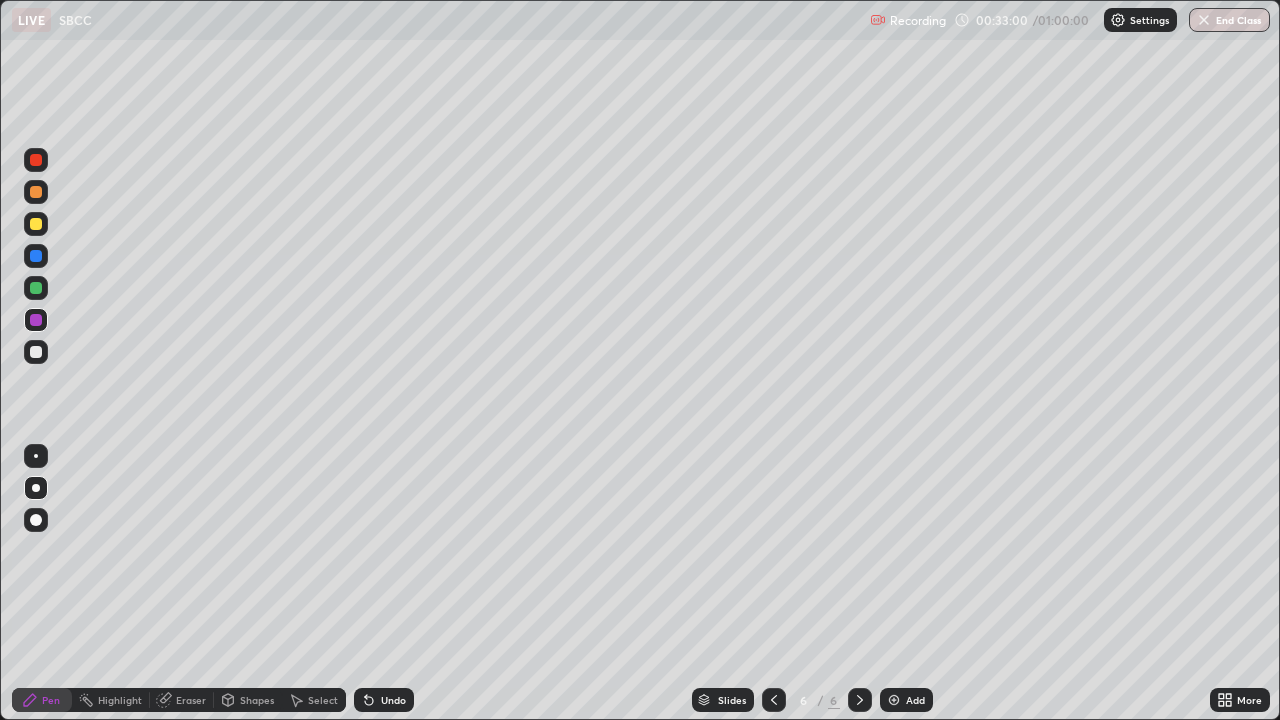 click on "Undo" at bounding box center [393, 700] 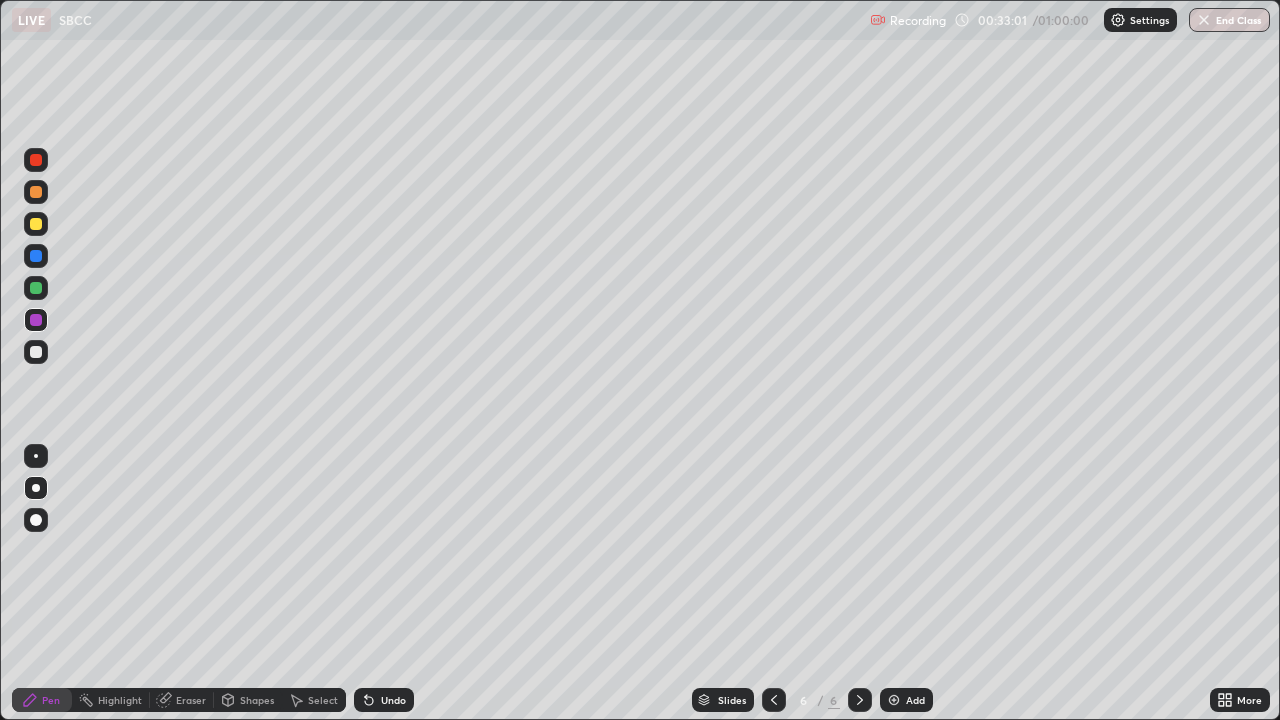 click on "Undo" at bounding box center [384, 700] 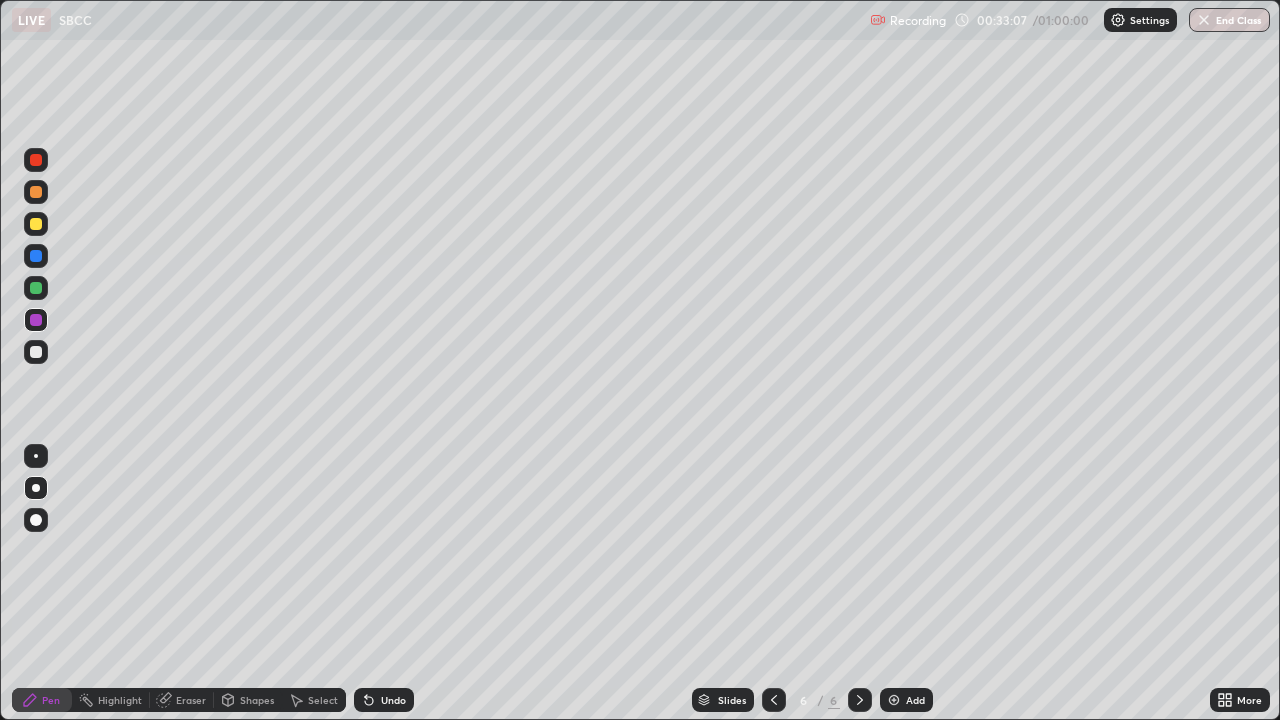 click at bounding box center [36, 352] 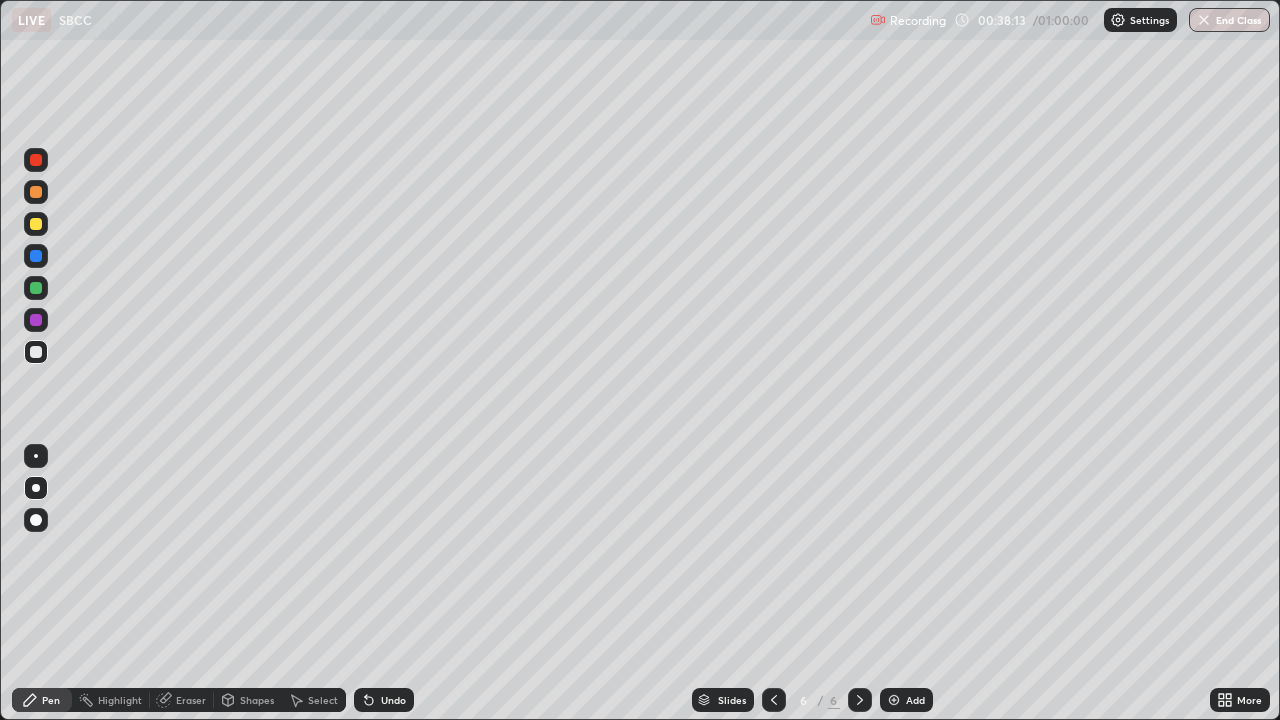 click at bounding box center [894, 700] 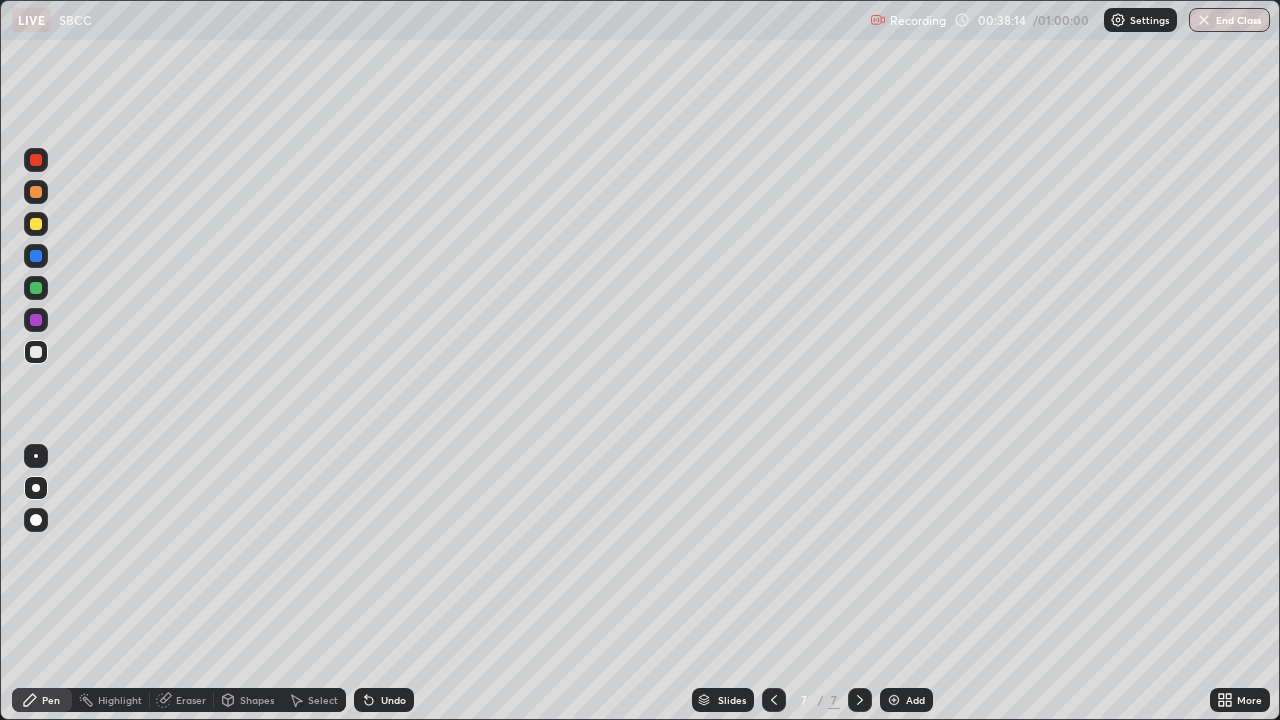 click at bounding box center [36, 288] 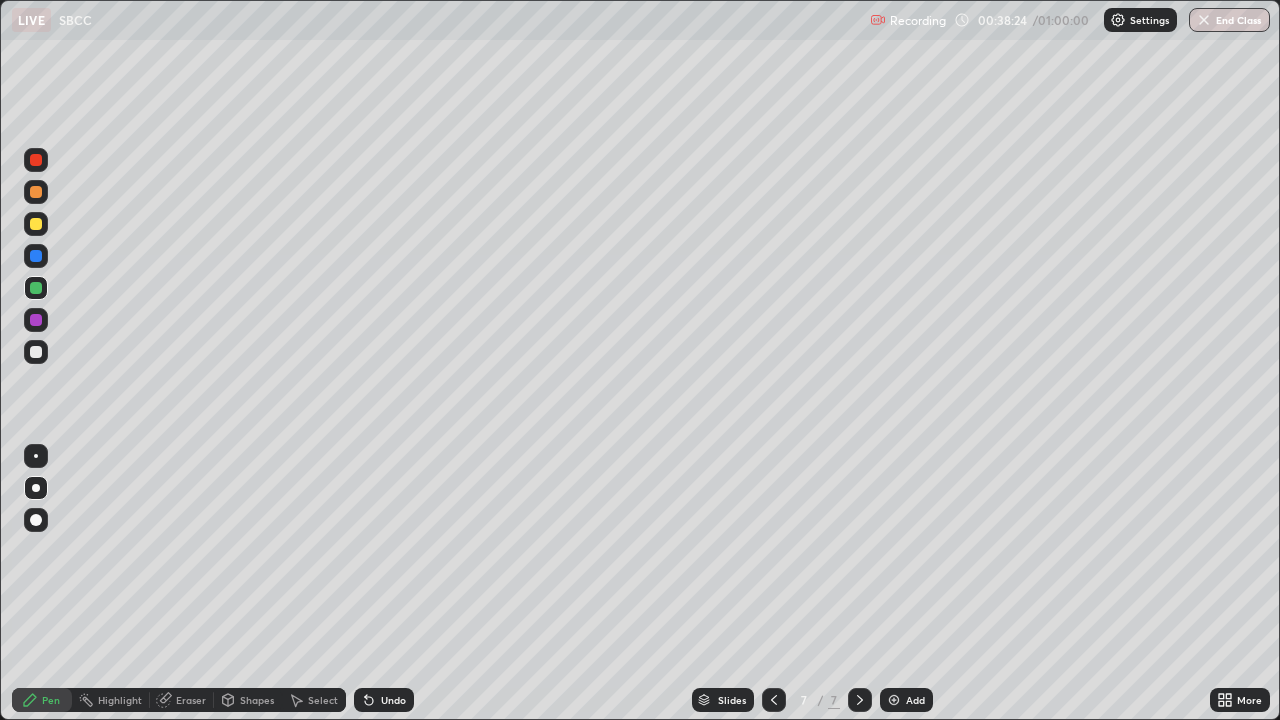 click at bounding box center (36, 224) 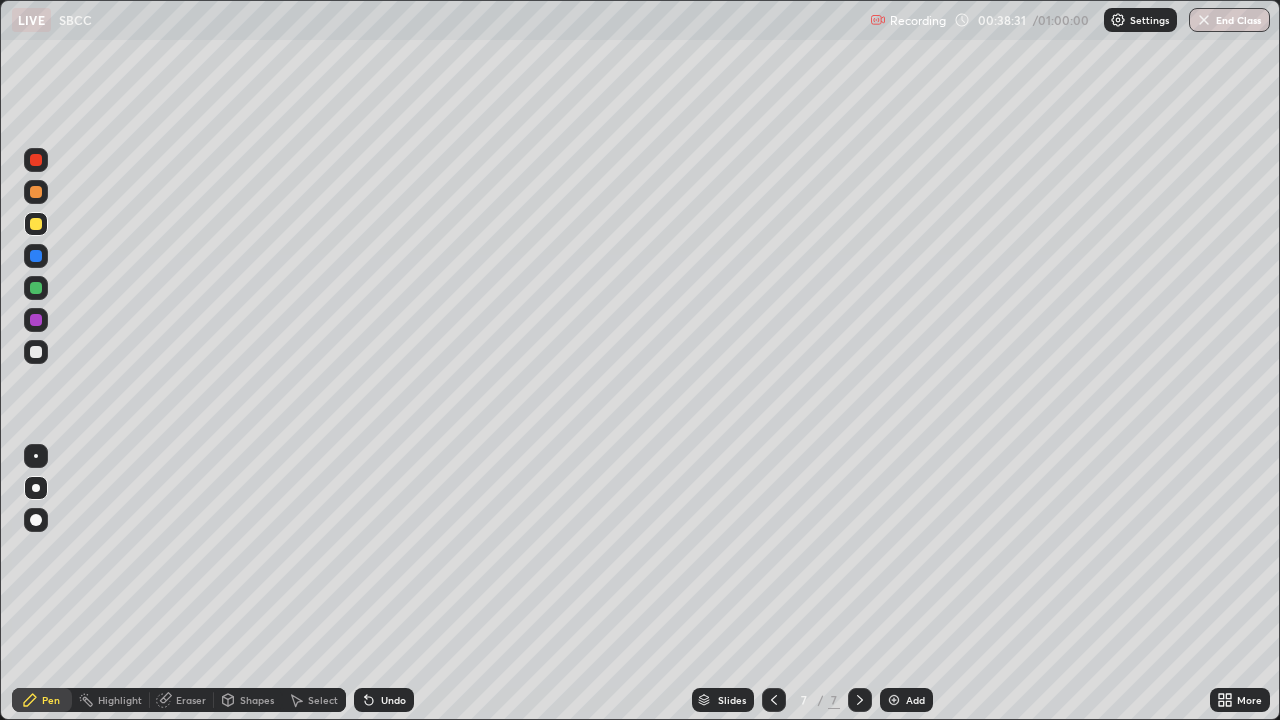 click on "Undo" at bounding box center (393, 700) 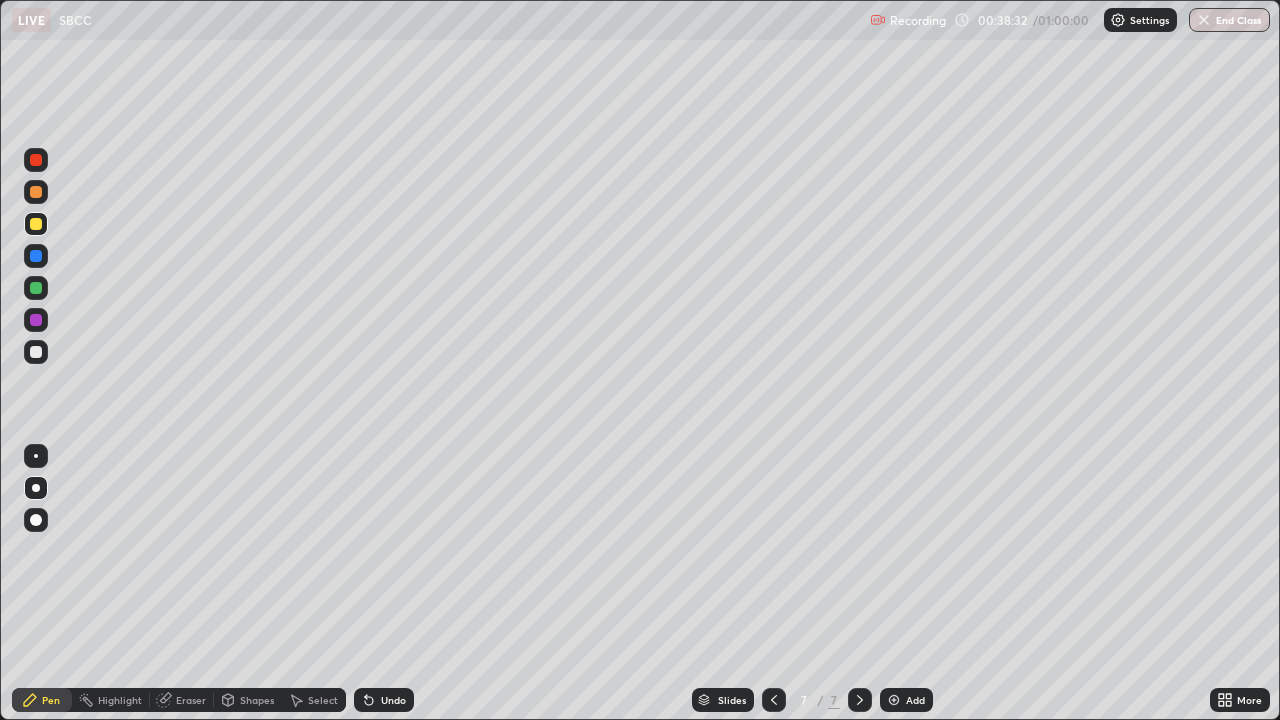 click on "Undo" at bounding box center (393, 700) 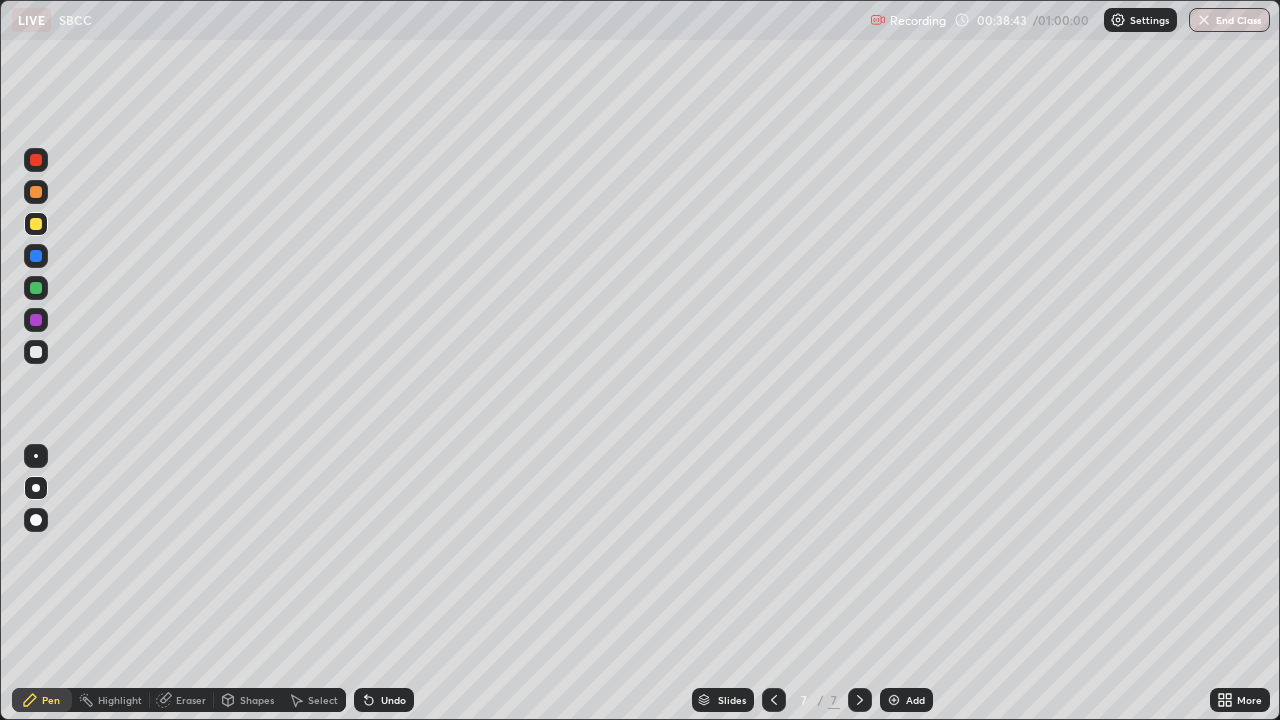 click at bounding box center (36, 320) 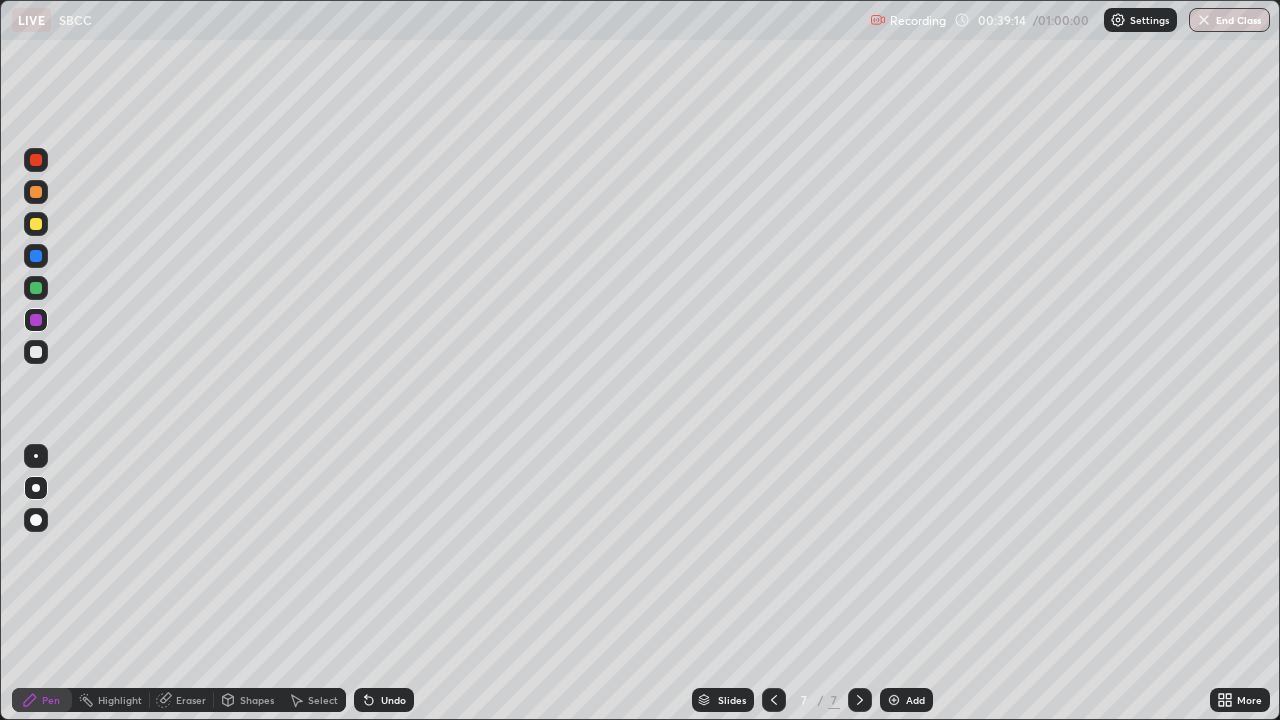 click on "Undo" at bounding box center (393, 700) 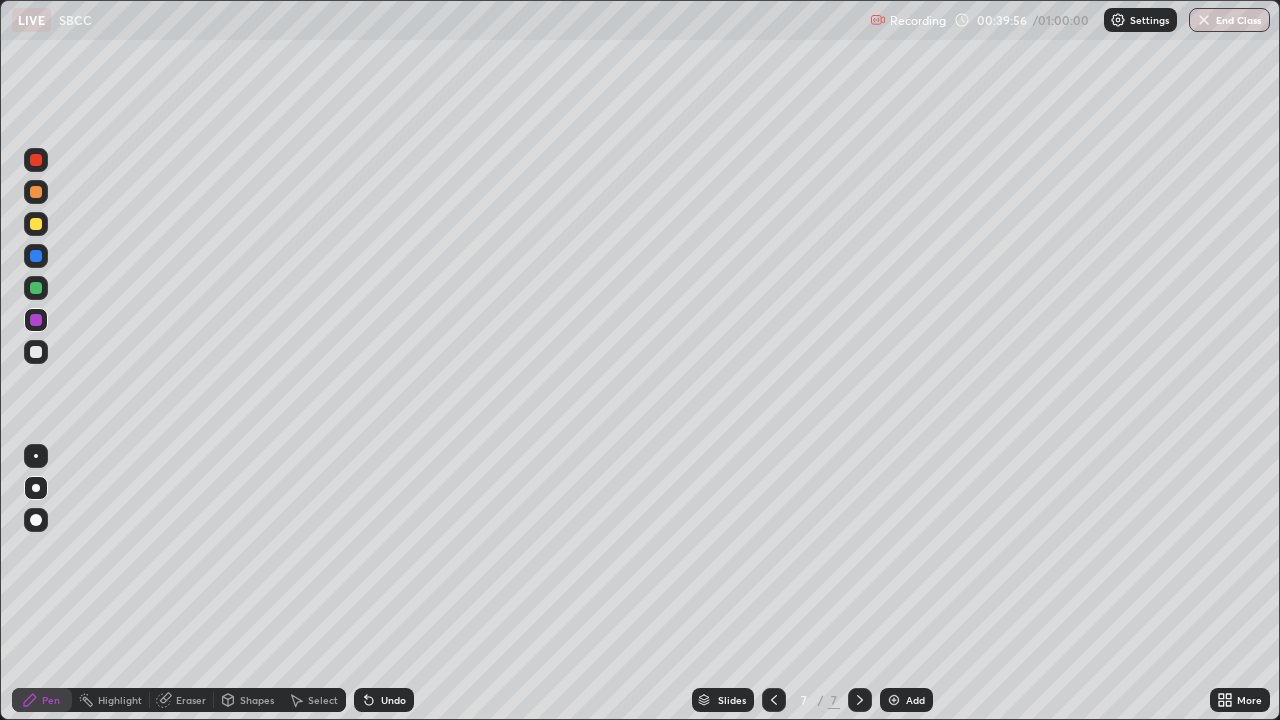 click at bounding box center [36, 288] 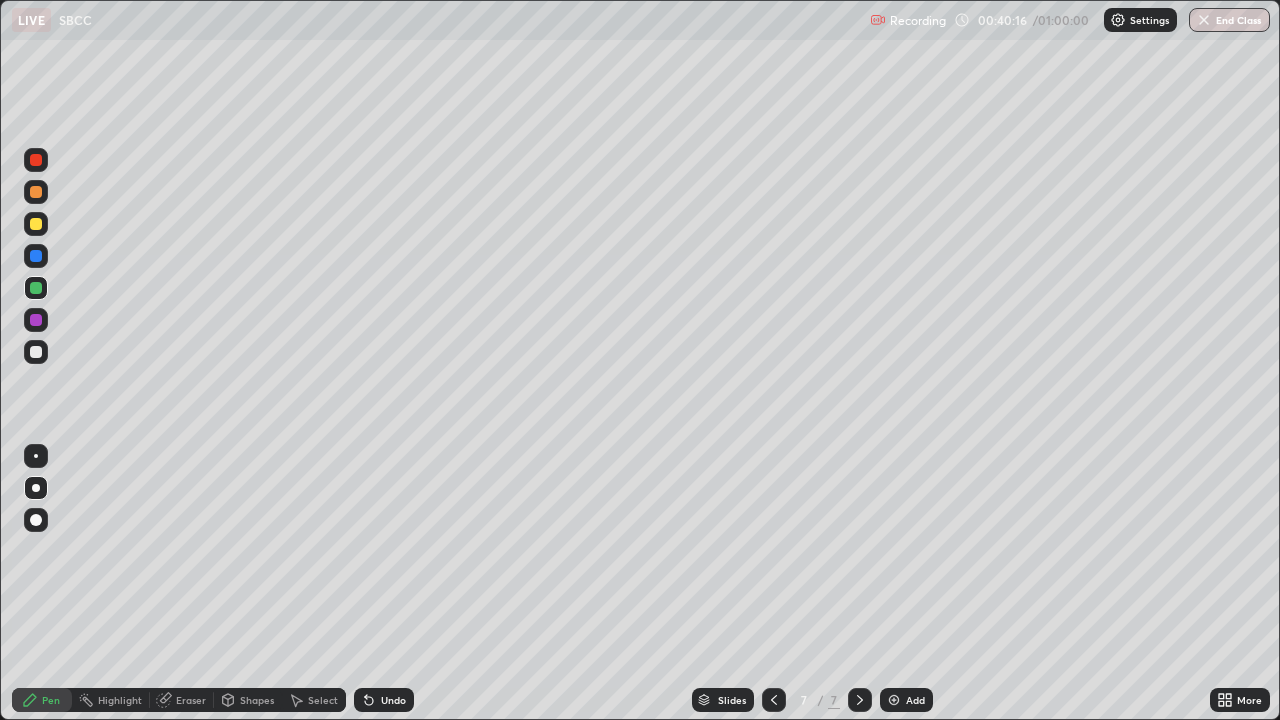 click at bounding box center [36, 352] 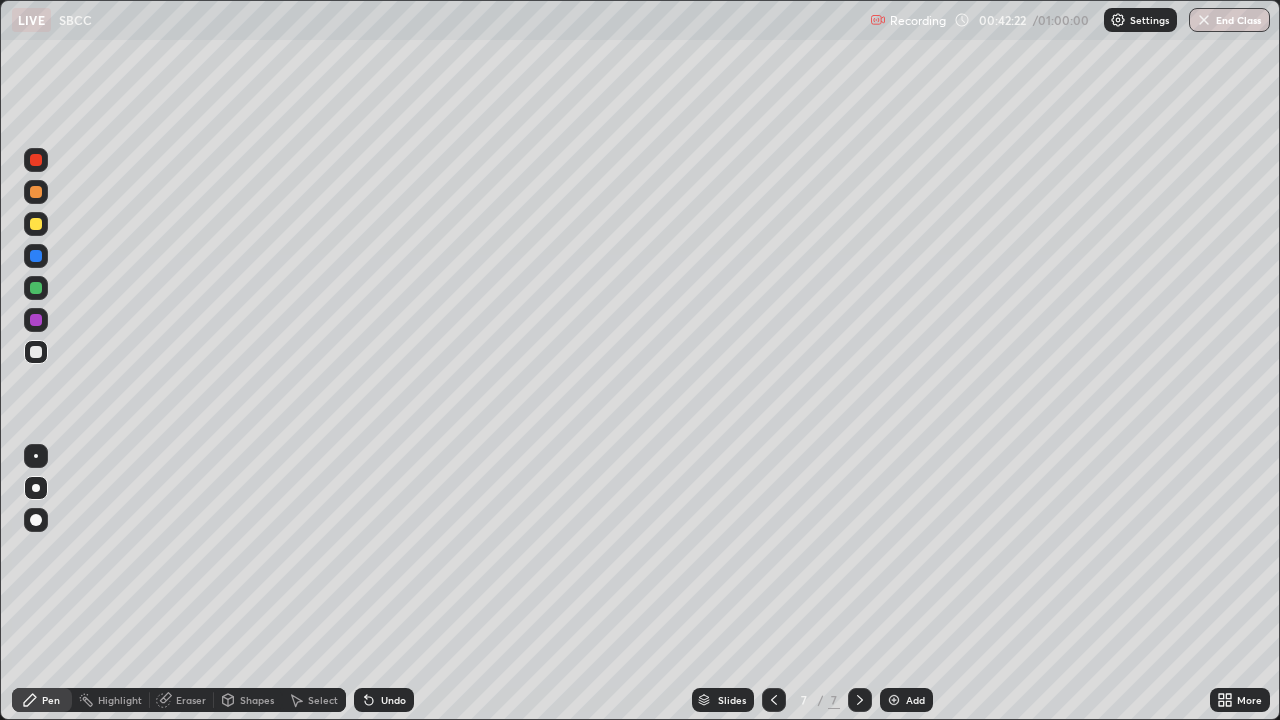 click at bounding box center [36, 320] 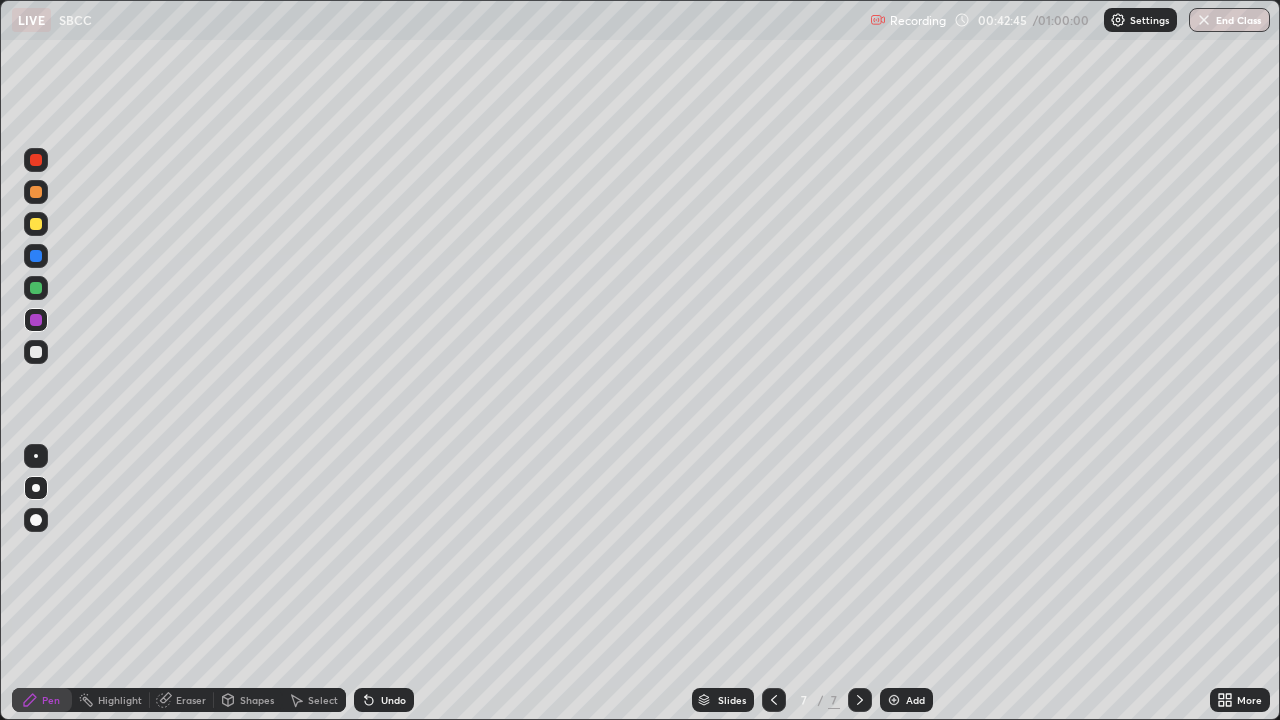 click at bounding box center [36, 352] 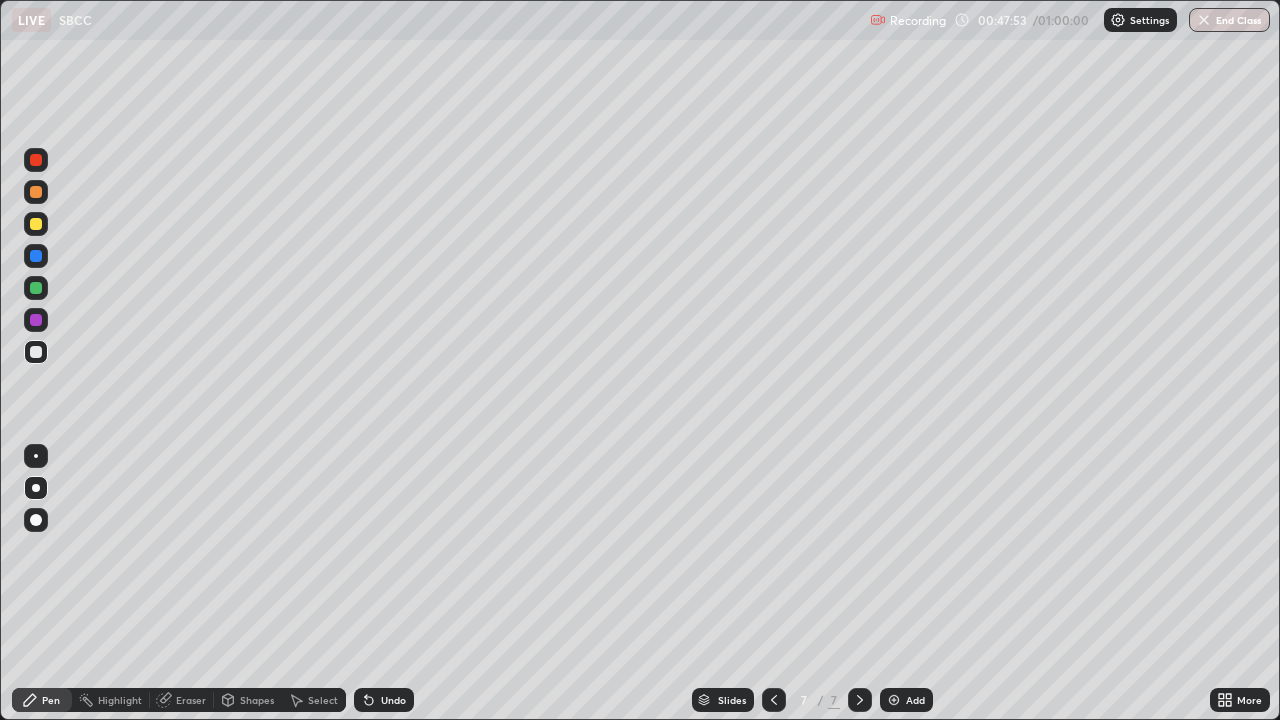 click on "Add" at bounding box center [906, 700] 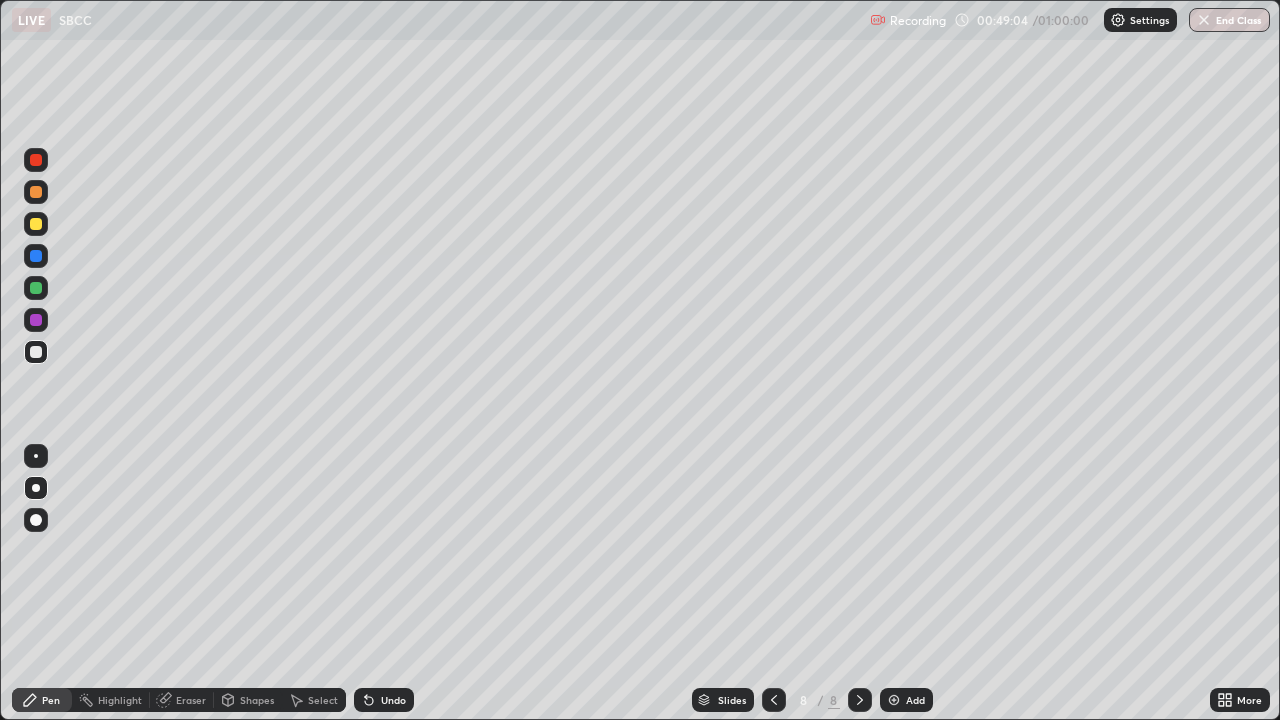 click at bounding box center (36, 352) 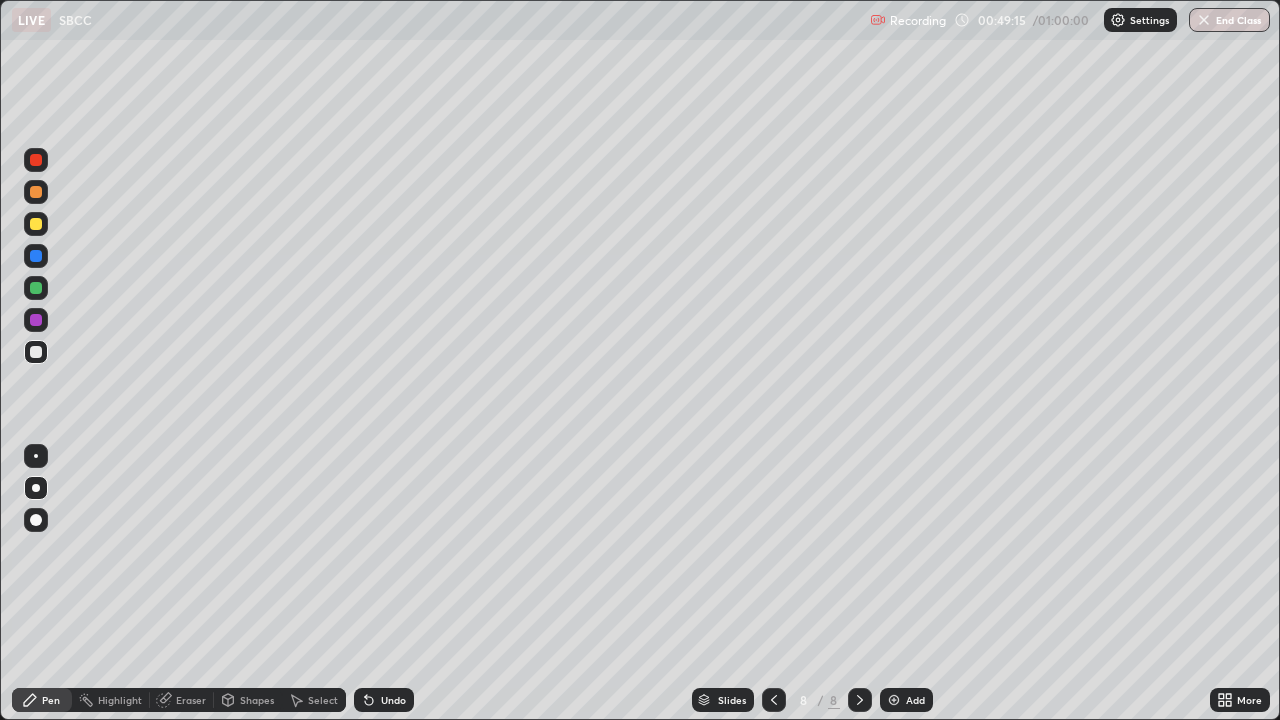 click at bounding box center (36, 224) 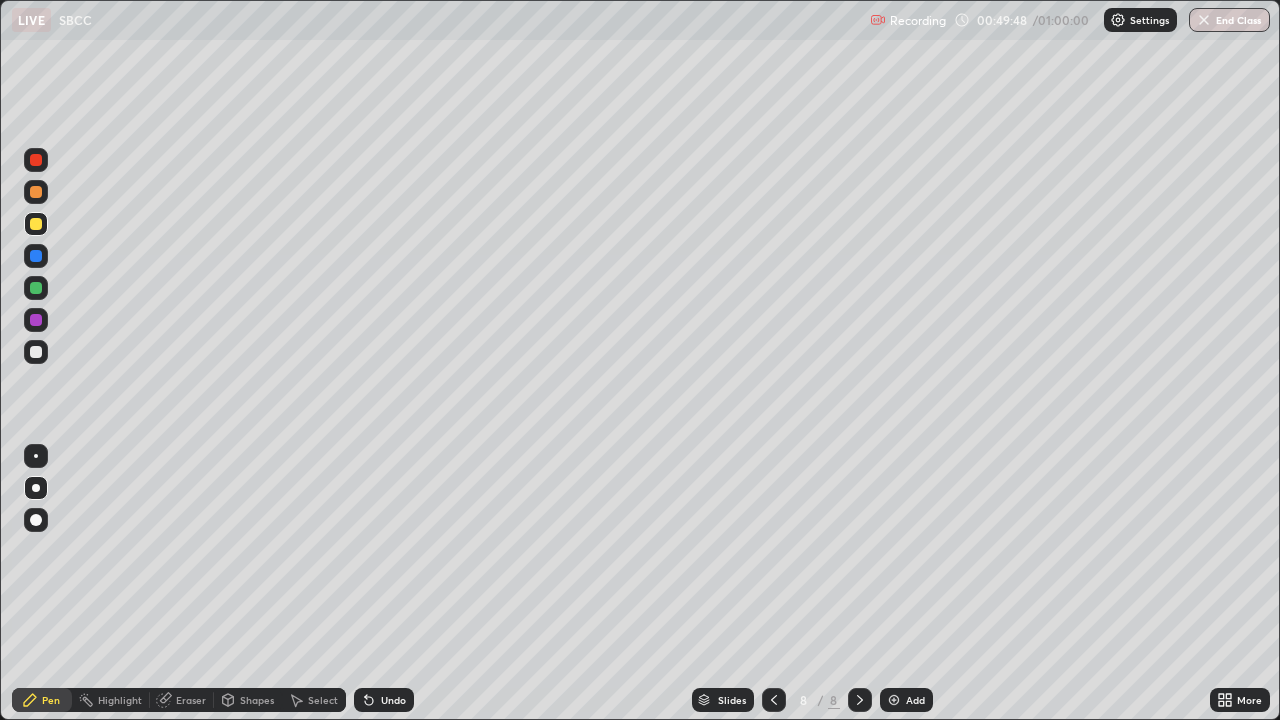 click at bounding box center (36, 320) 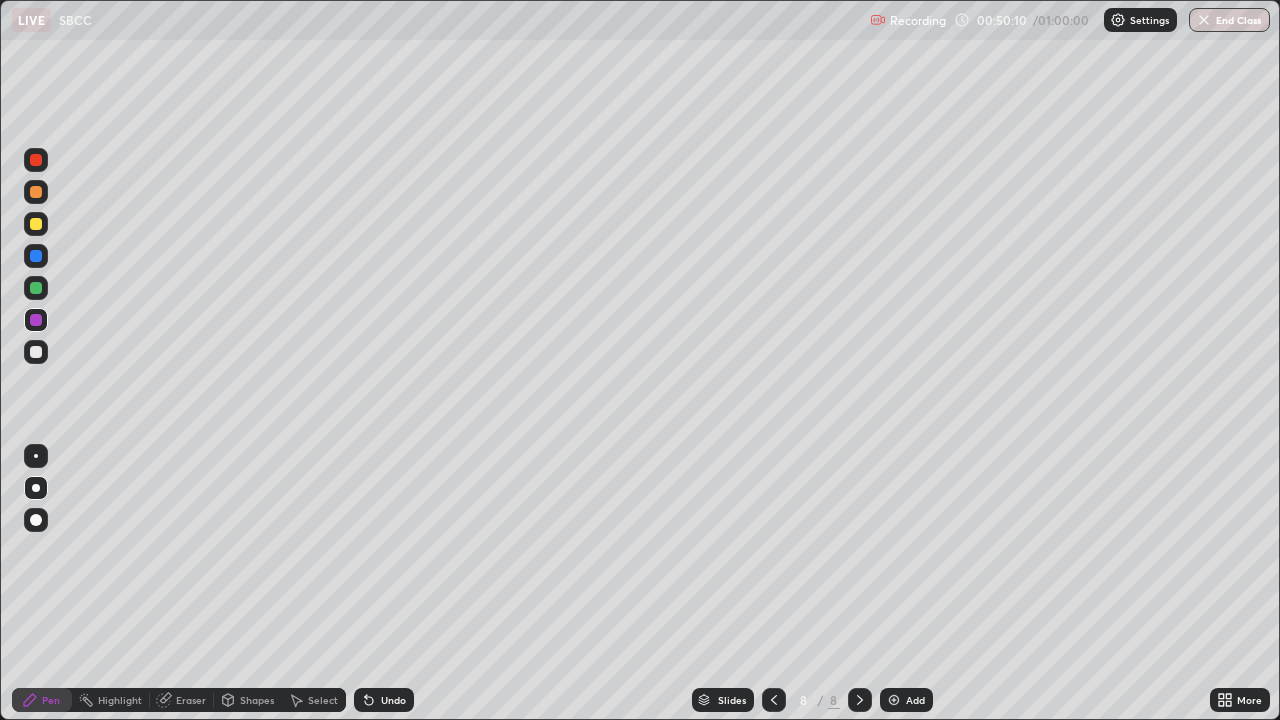 click at bounding box center [36, 288] 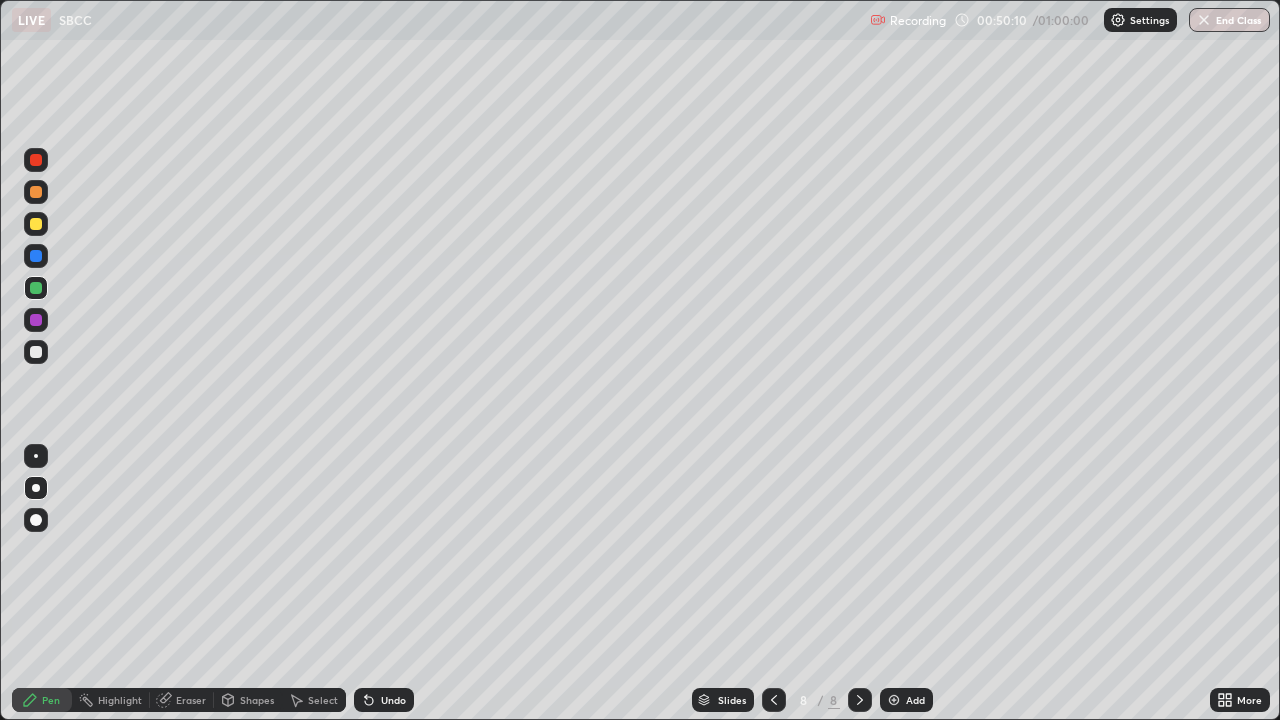click at bounding box center [36, 352] 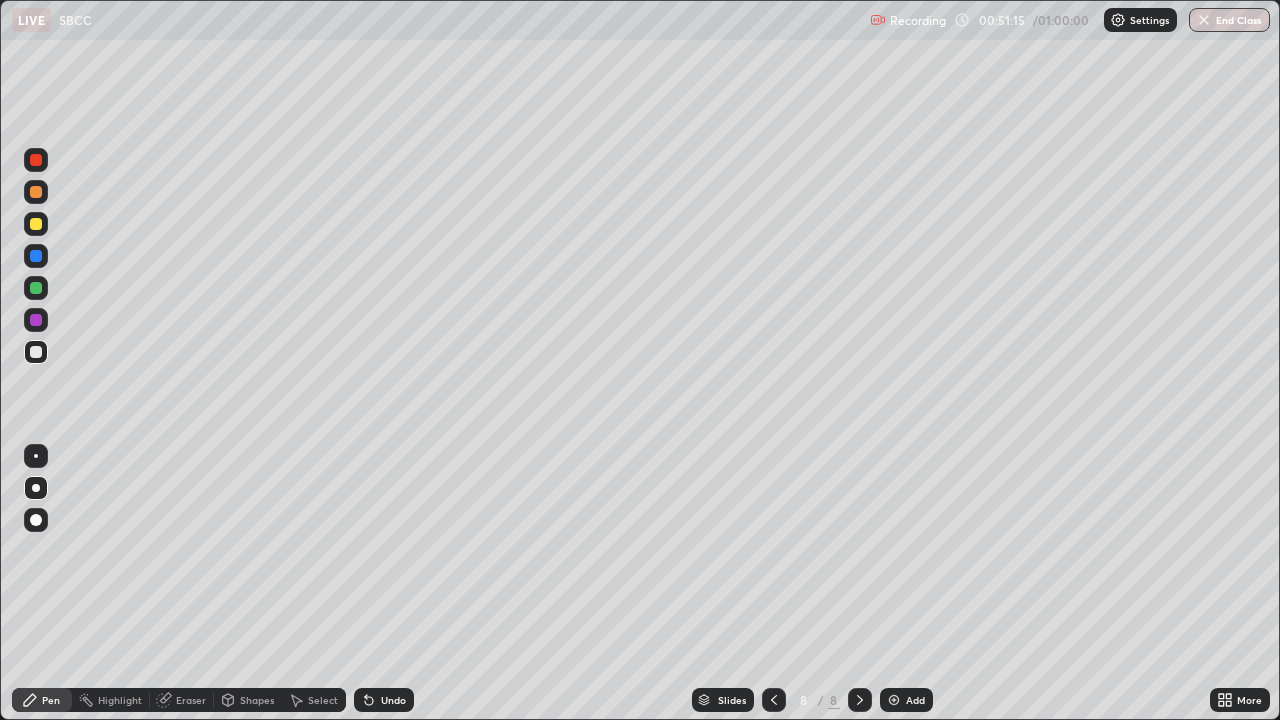 click on "Undo" at bounding box center [393, 700] 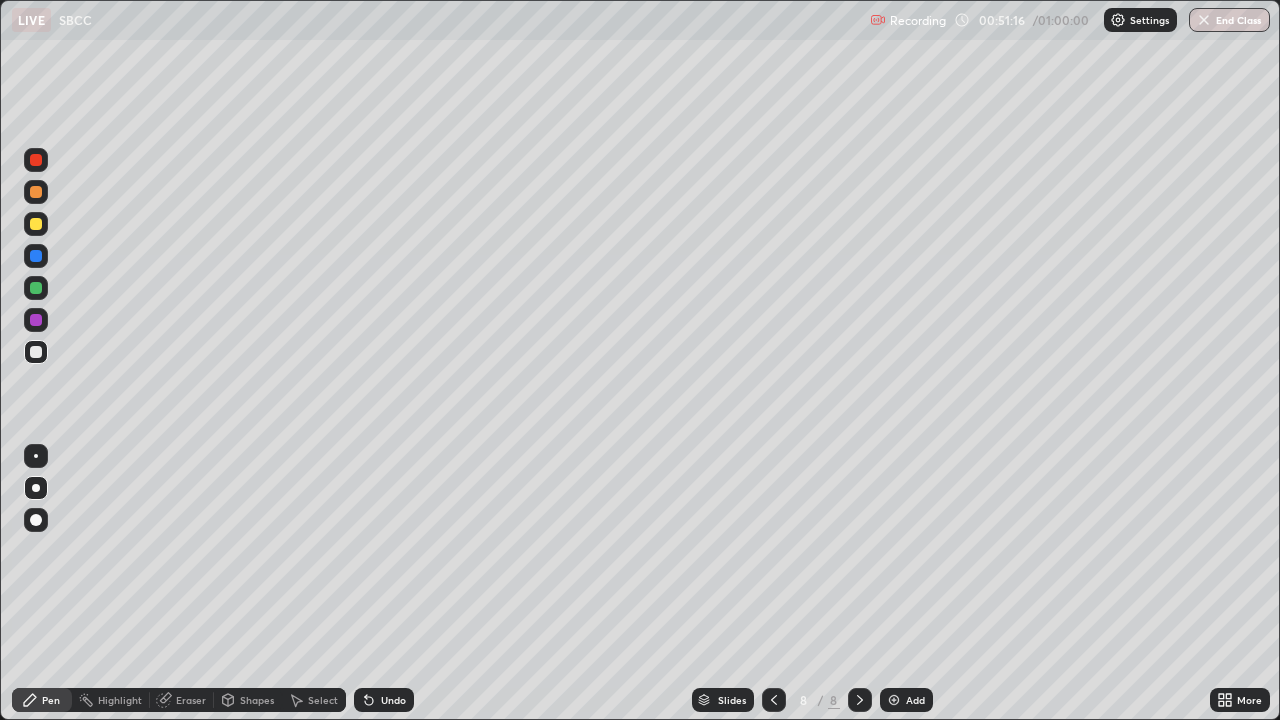 click on "Undo" at bounding box center [384, 700] 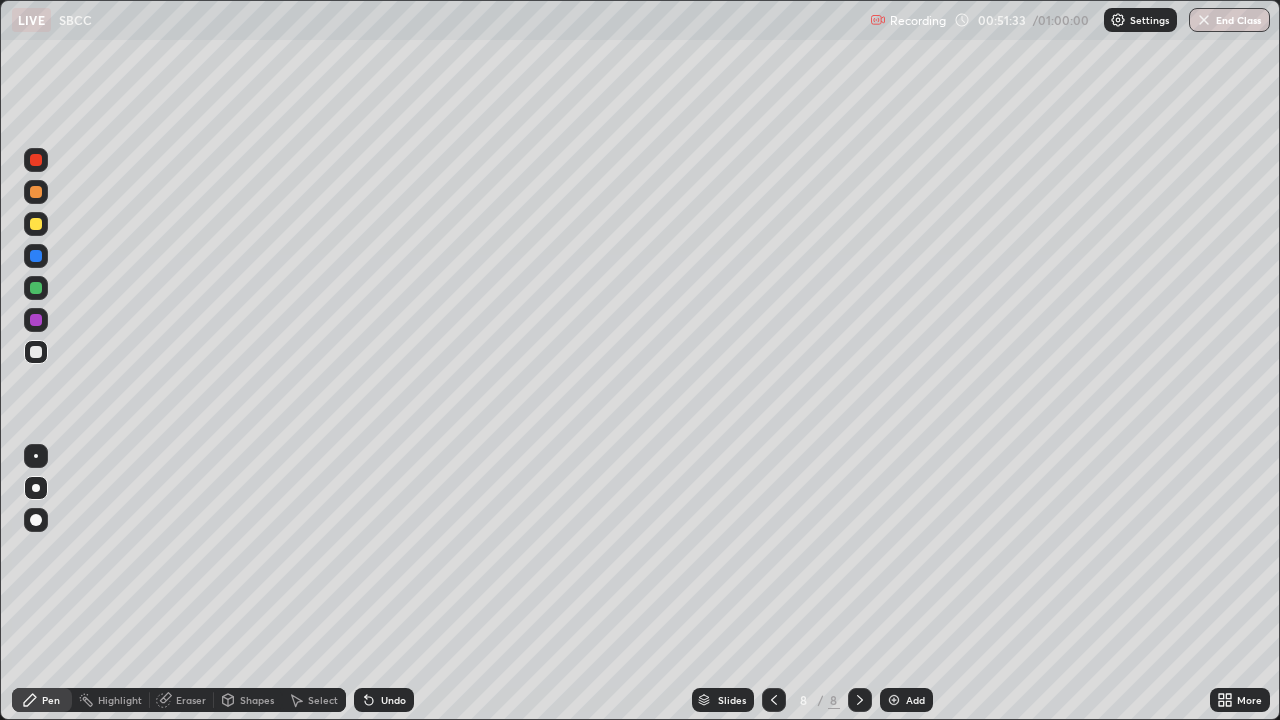click on "Shapes" at bounding box center (248, 700) 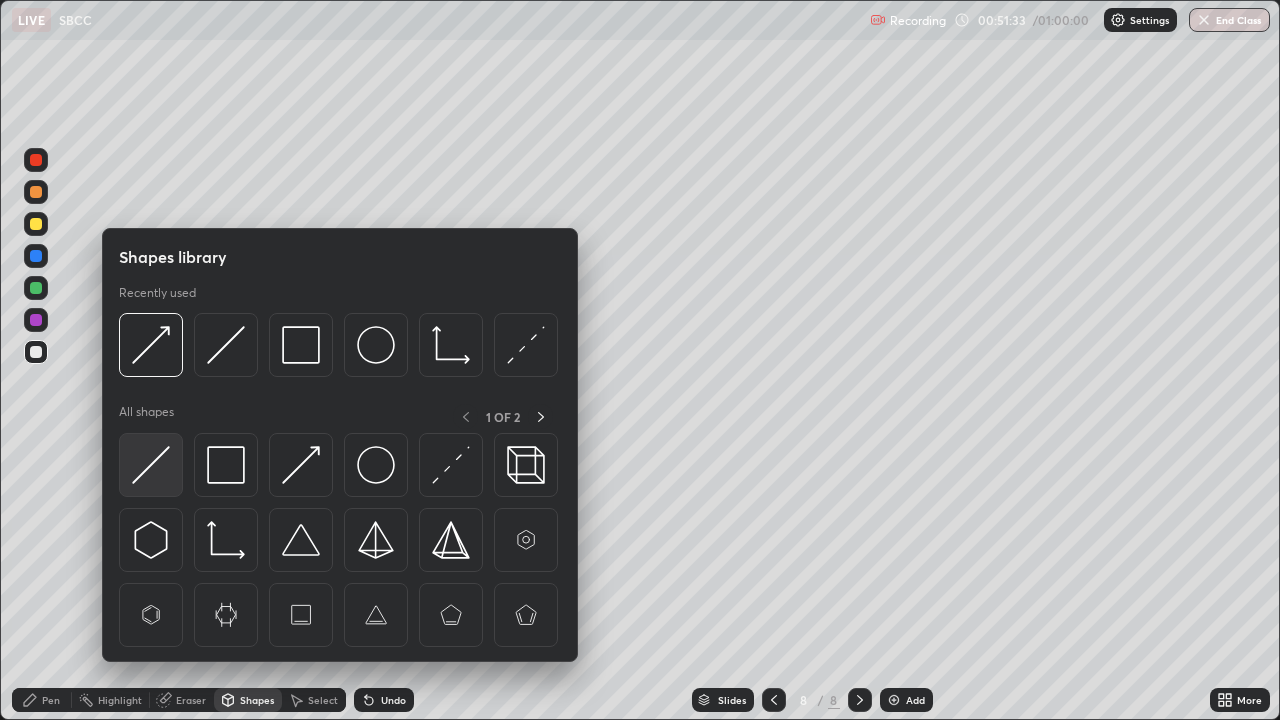 click at bounding box center (151, 465) 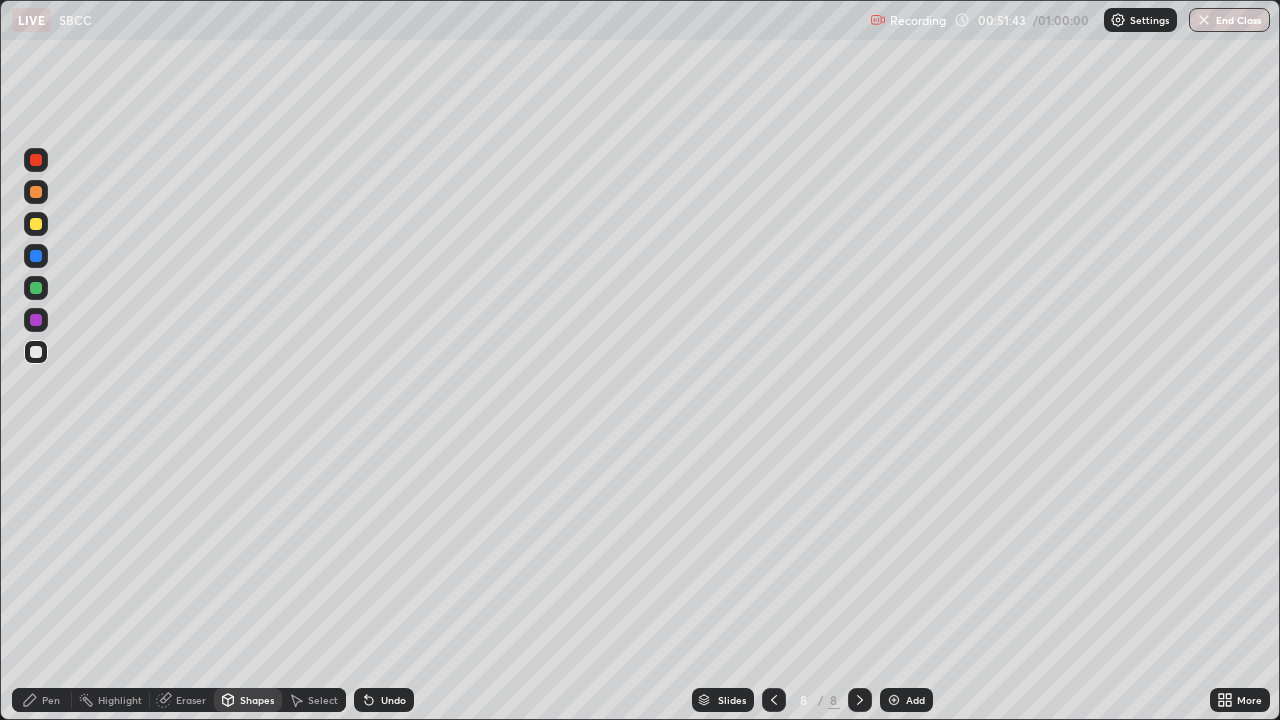 click at bounding box center (36, 352) 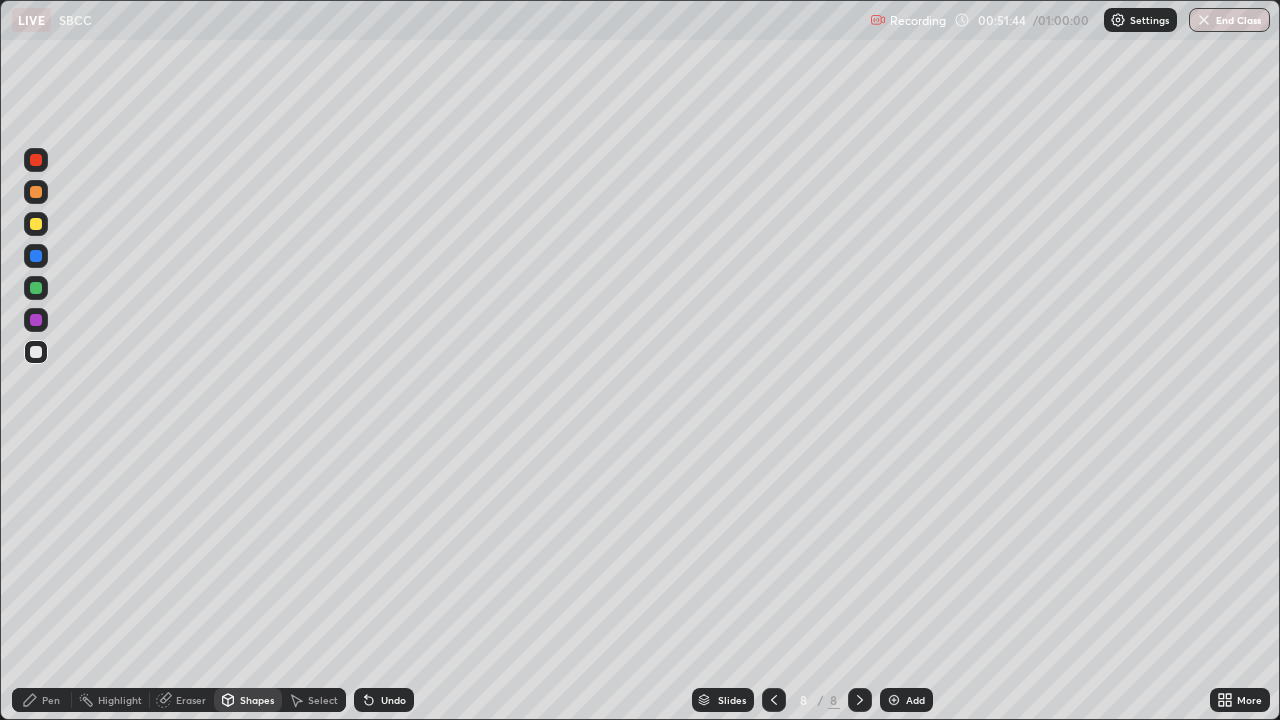 click at bounding box center (36, 320) 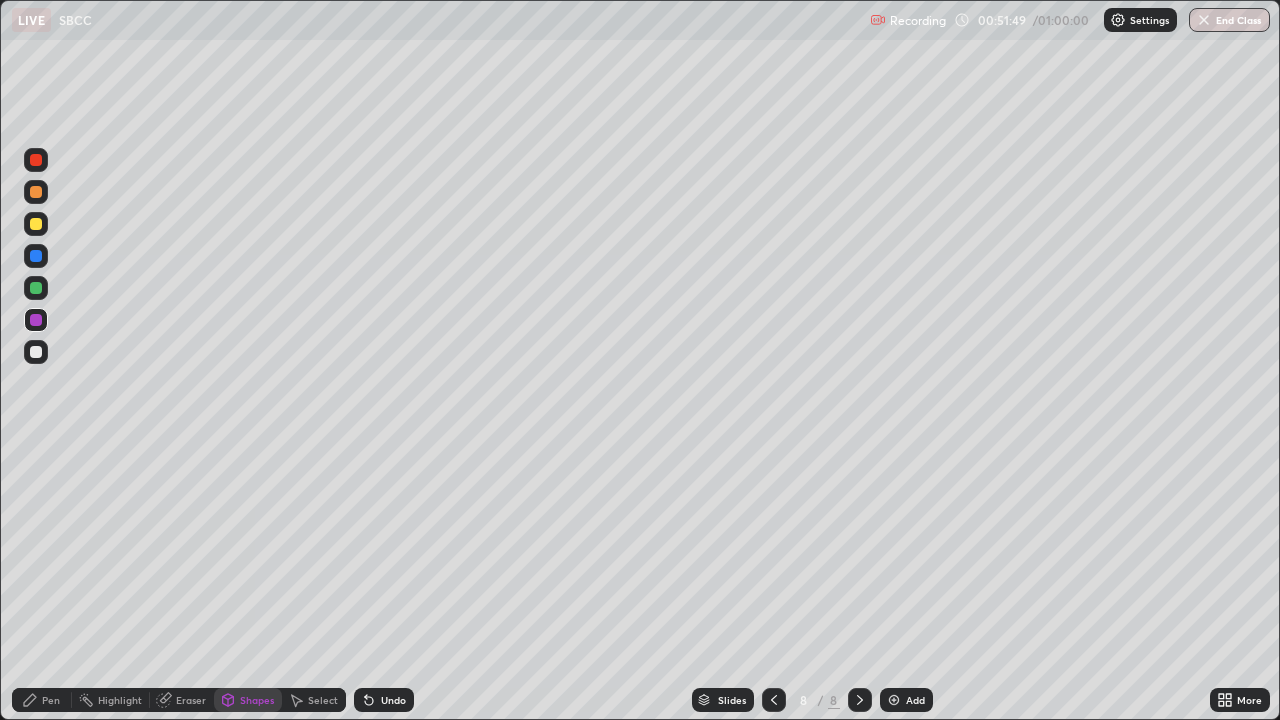 click on "Pen" at bounding box center (42, 700) 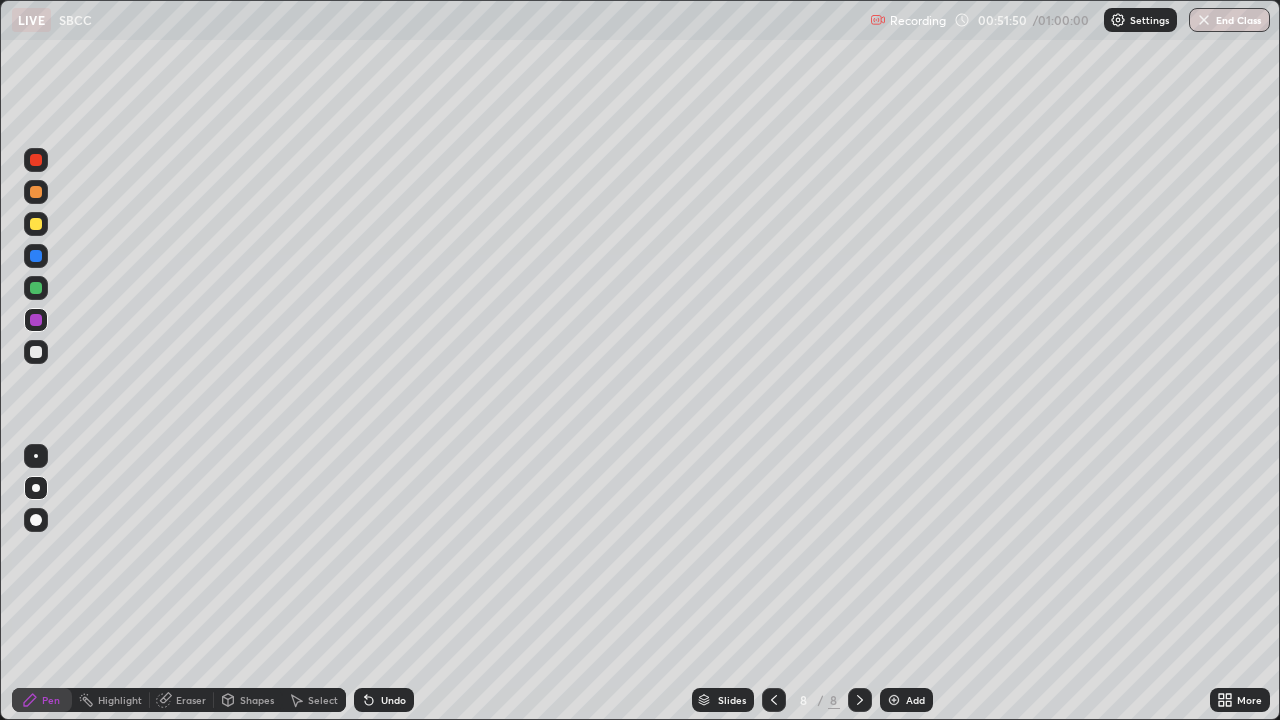 click at bounding box center (36, 352) 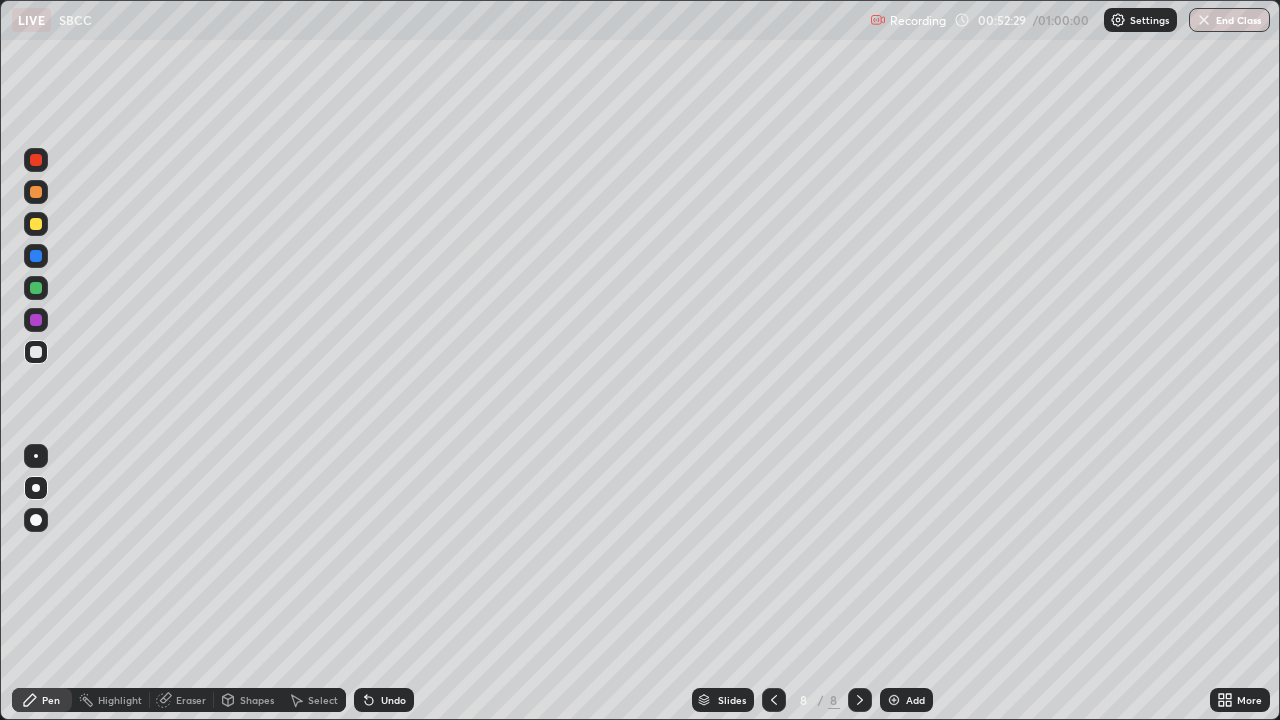 click on "Undo" at bounding box center (384, 700) 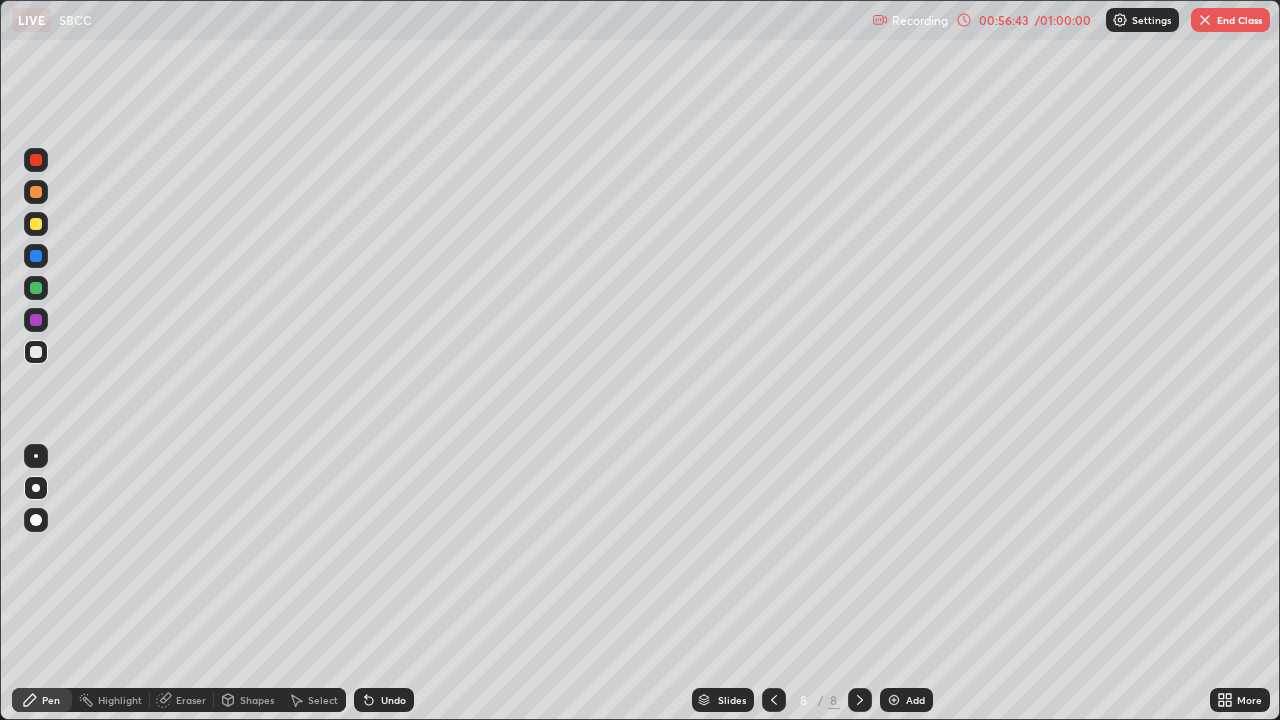 click on "Add" at bounding box center (915, 700) 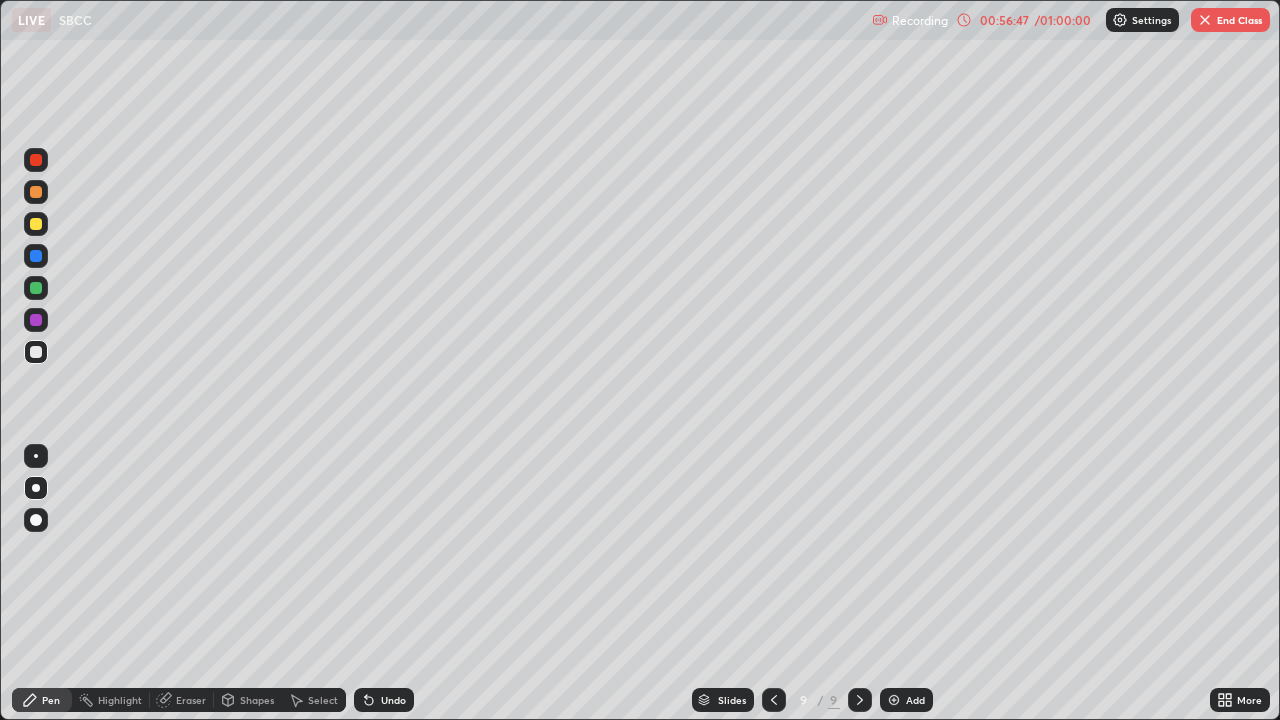 click at bounding box center (36, 320) 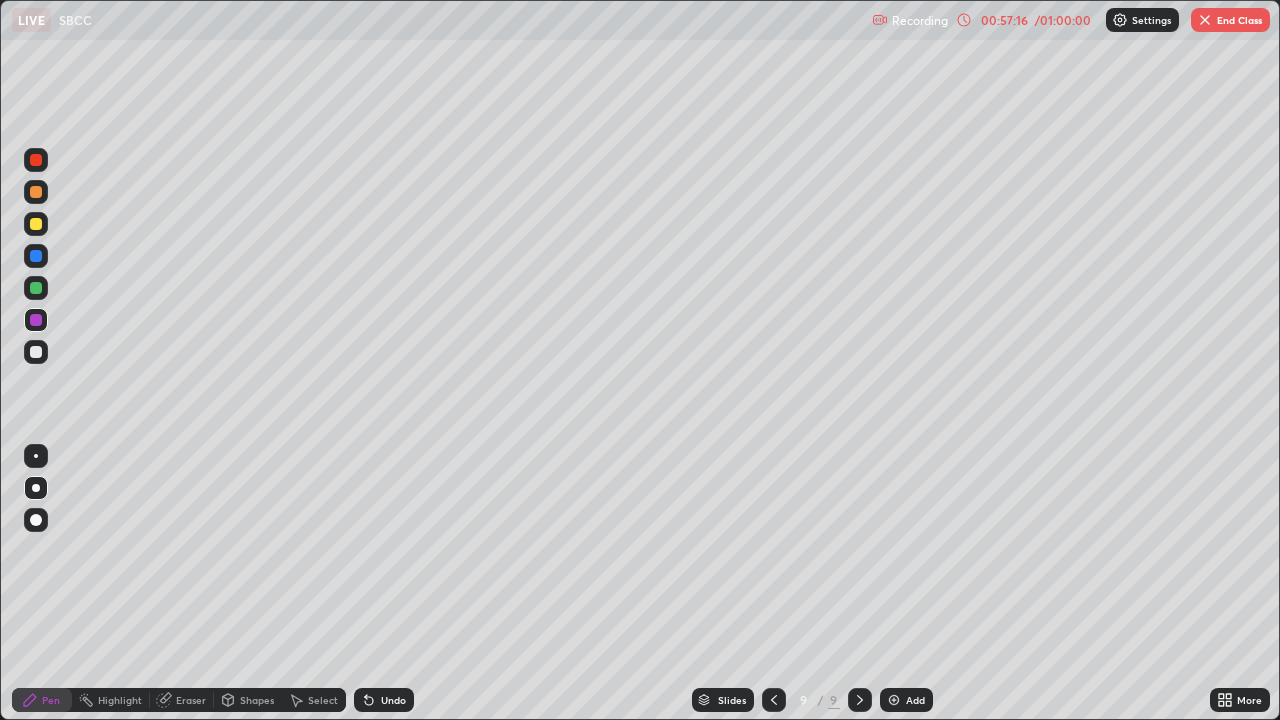 click at bounding box center (36, 288) 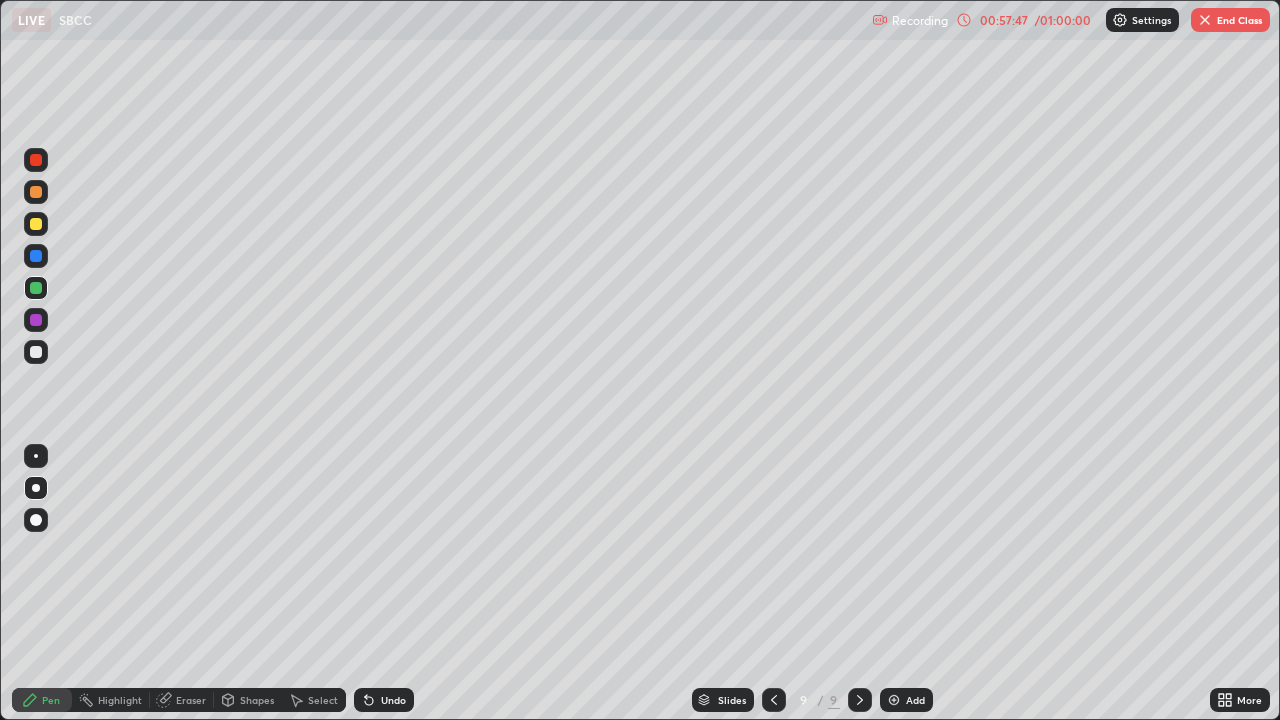 click at bounding box center [36, 352] 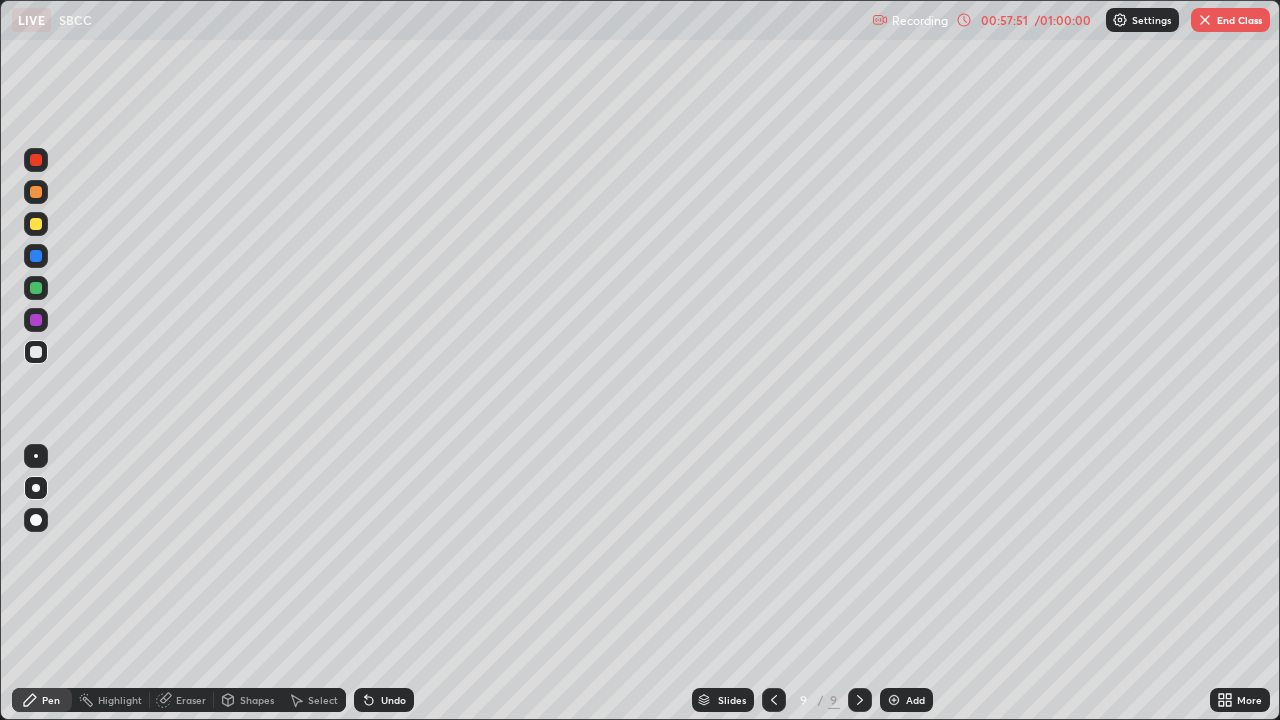 click at bounding box center [36, 488] 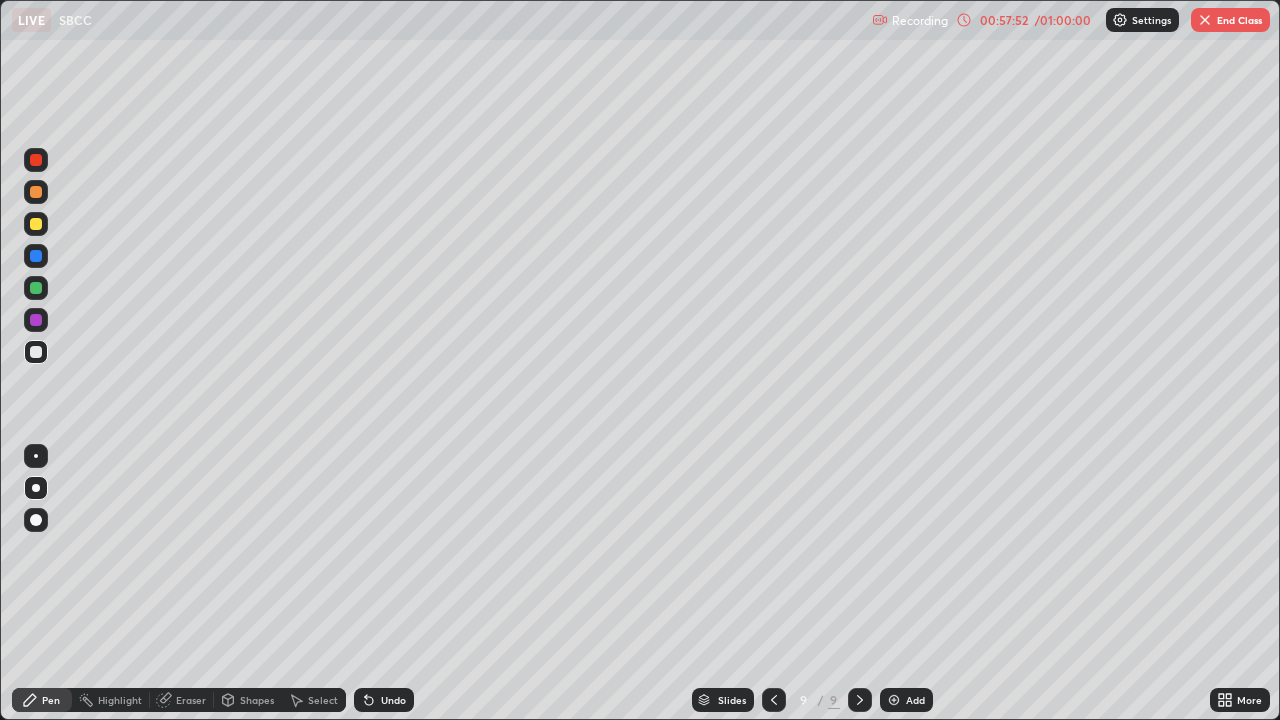 click at bounding box center [36, 320] 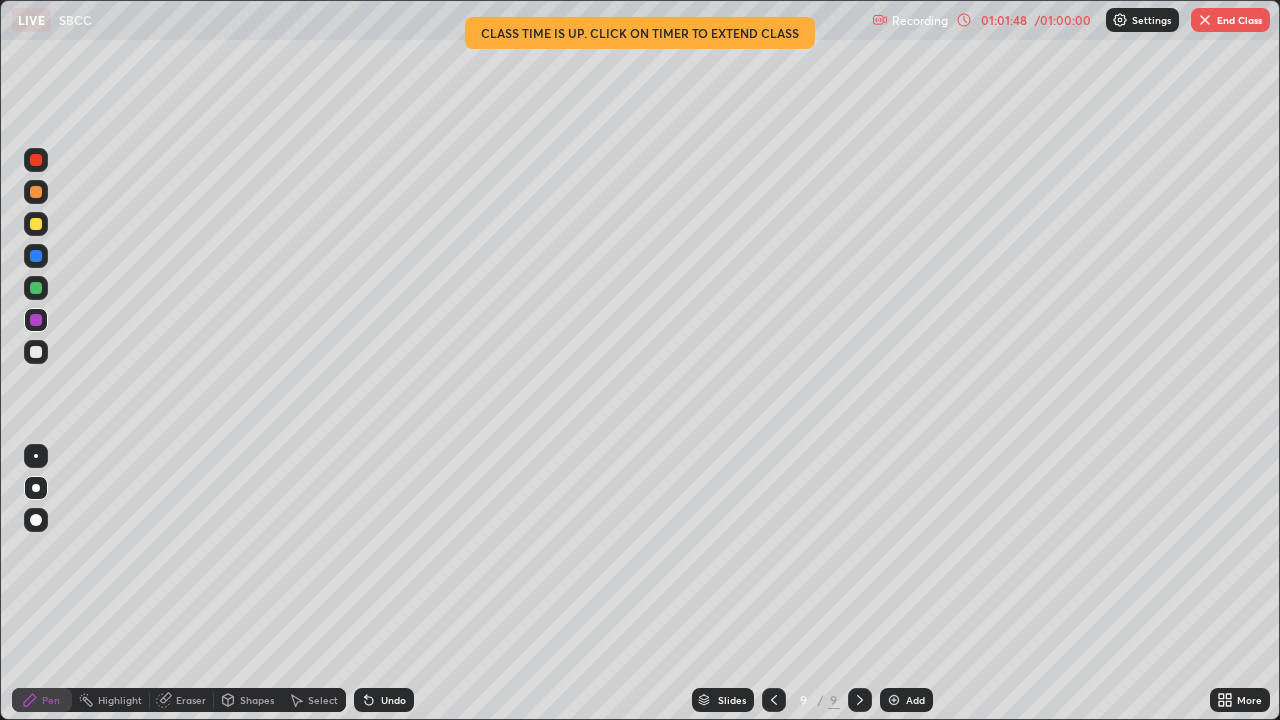 click at bounding box center [1205, 20] 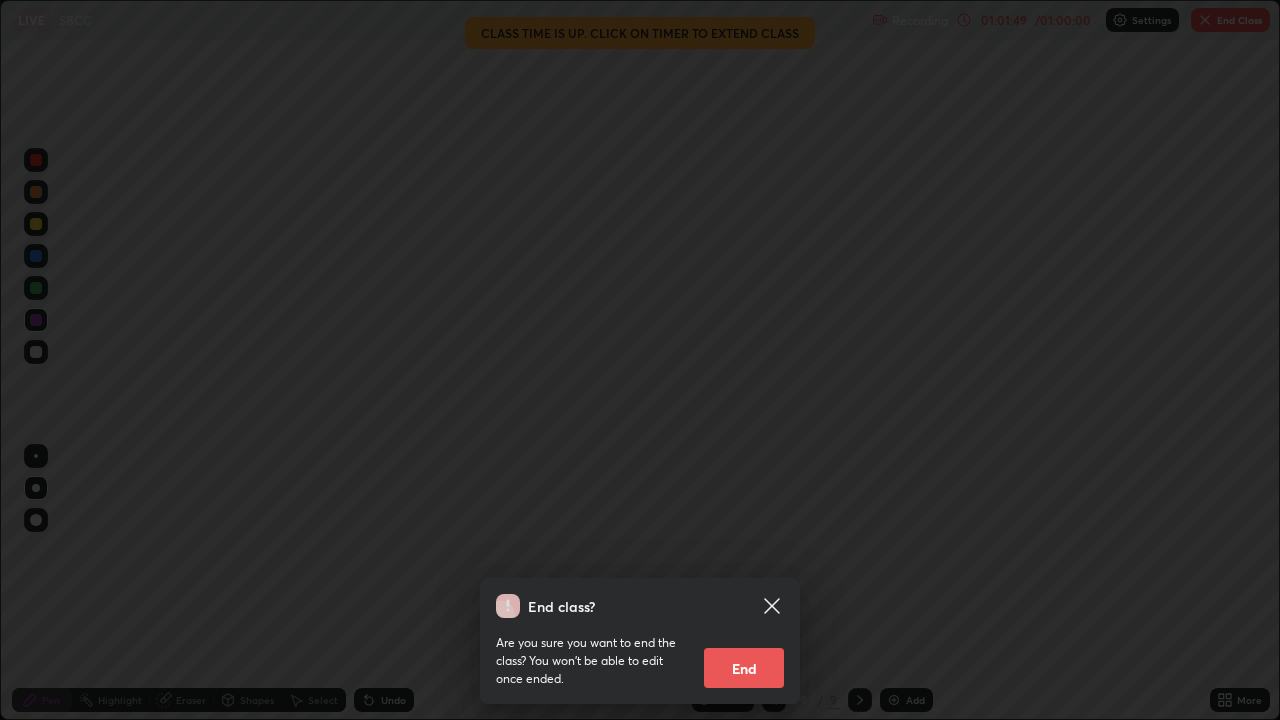 click on "End" at bounding box center [744, 668] 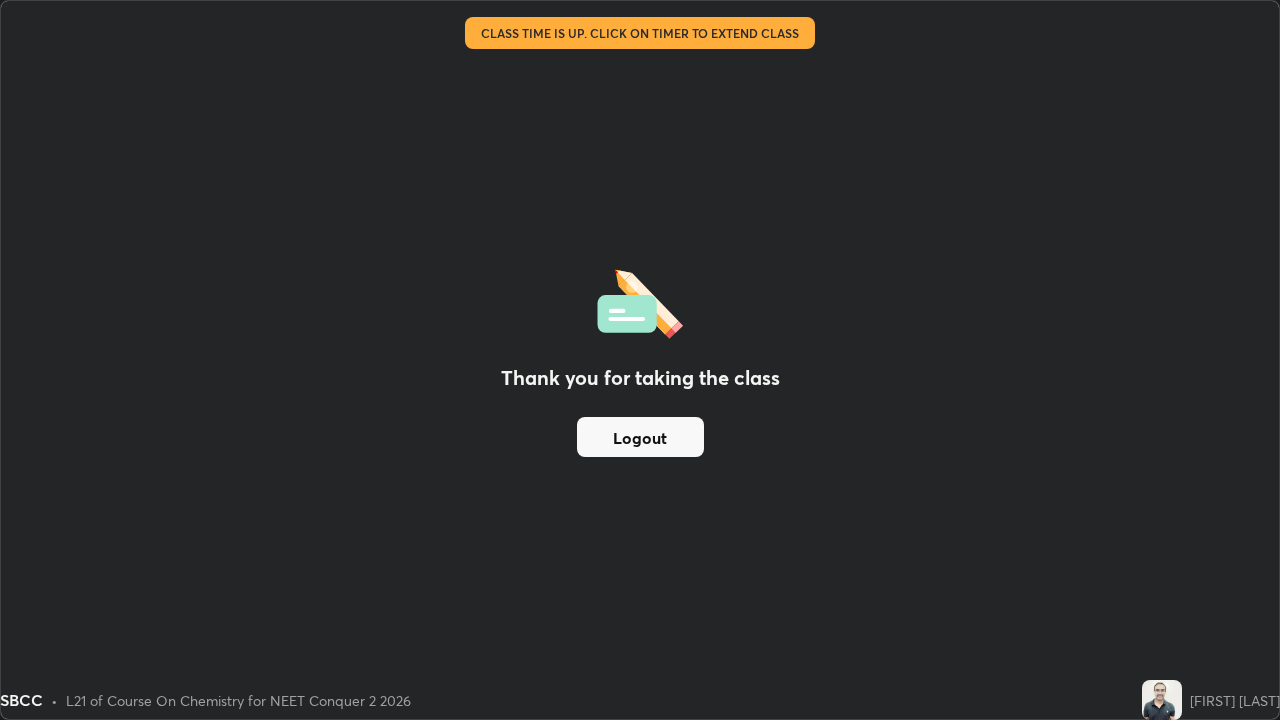 click on "Logout" at bounding box center [640, 437] 